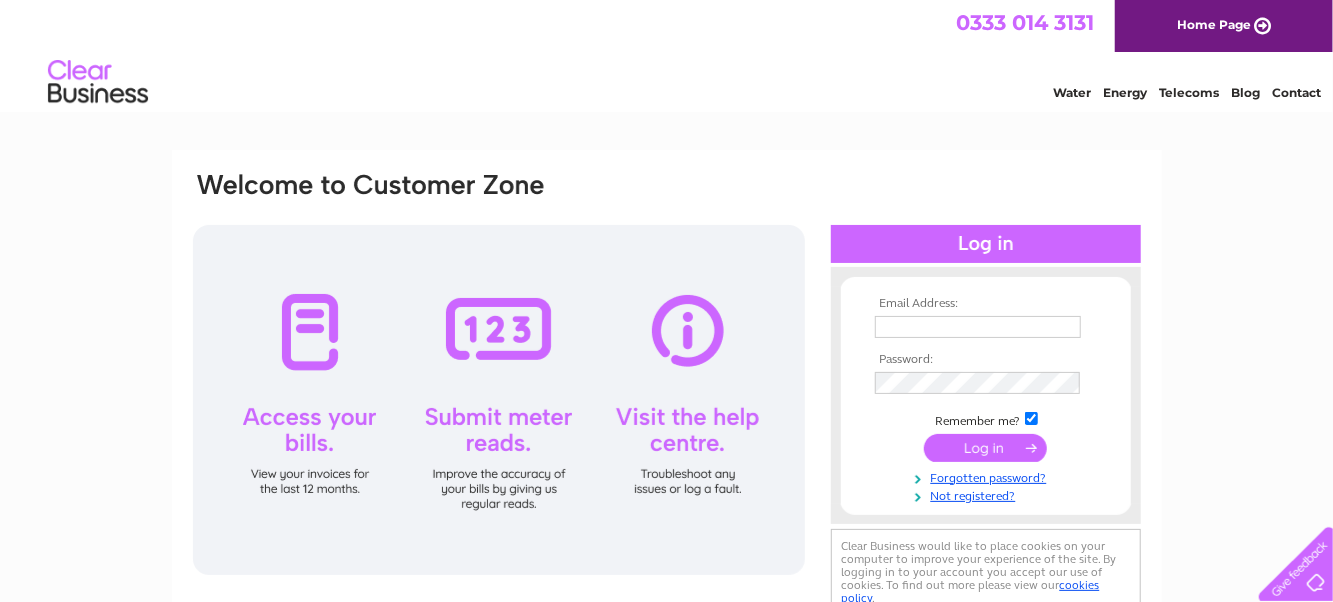 scroll, scrollTop: 0, scrollLeft: 0, axis: both 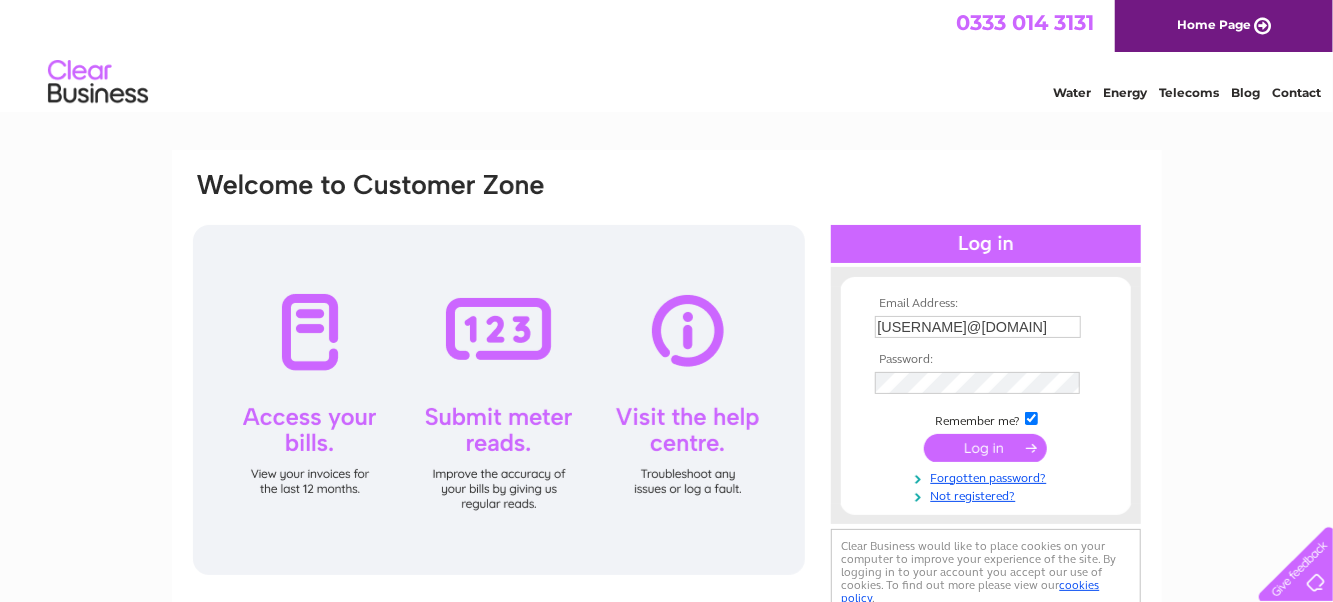 click at bounding box center [985, 448] 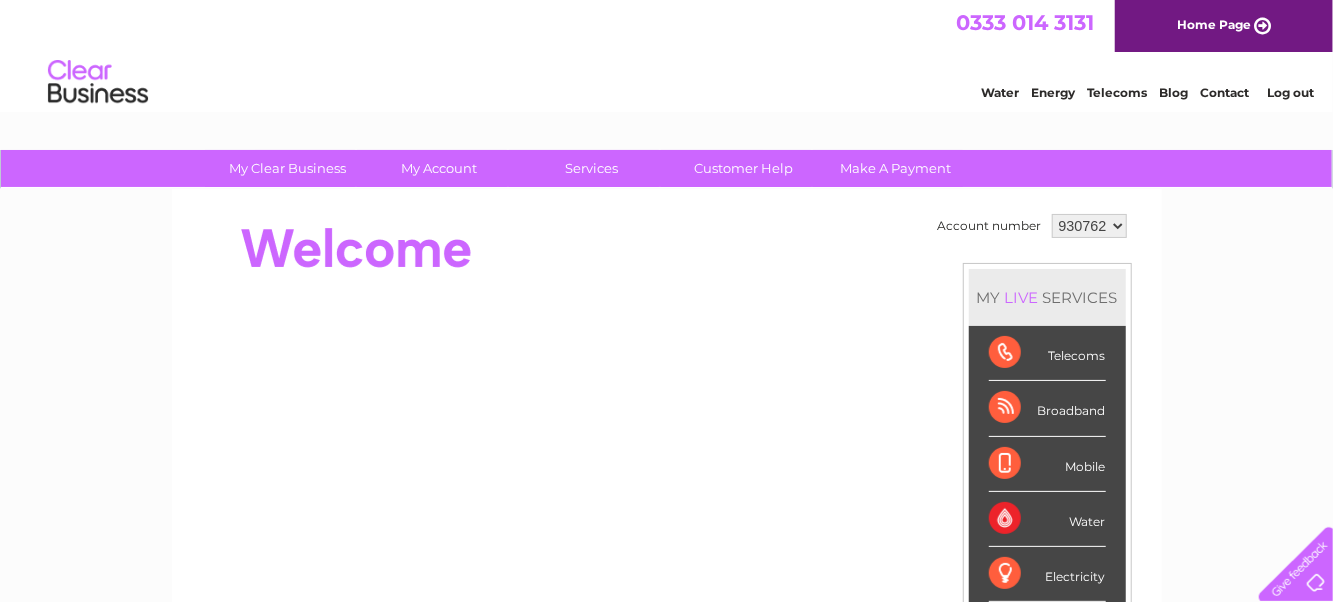 scroll, scrollTop: 0, scrollLeft: 0, axis: both 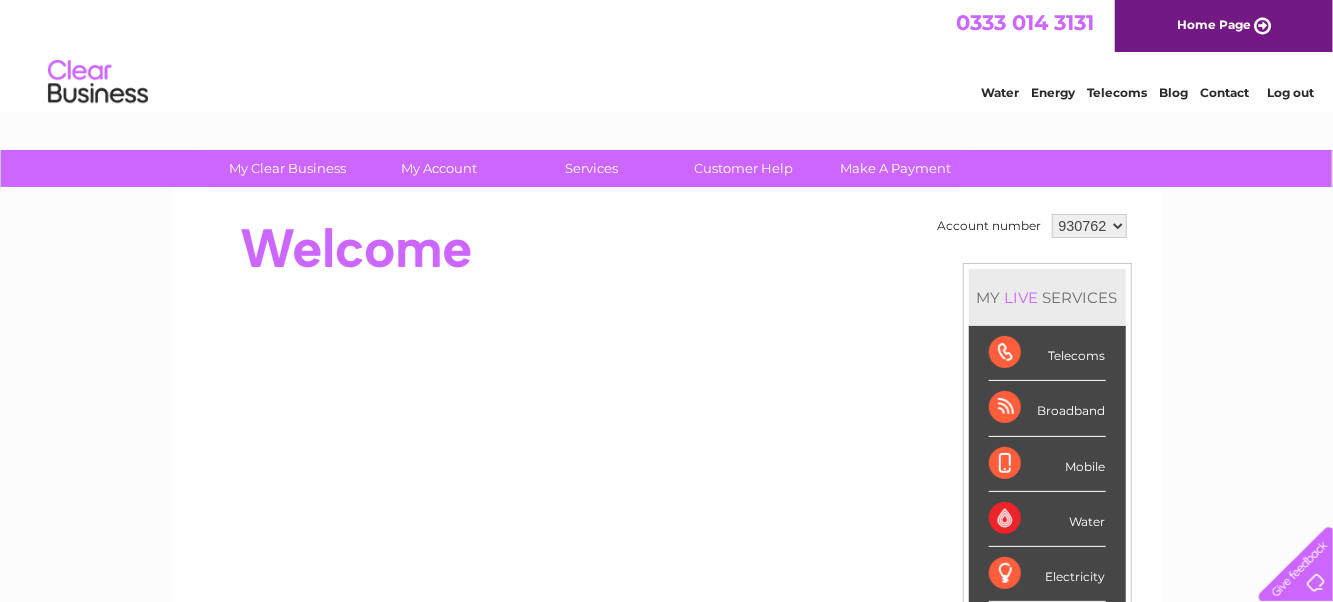 click on "930762
966732" at bounding box center (1089, 226) 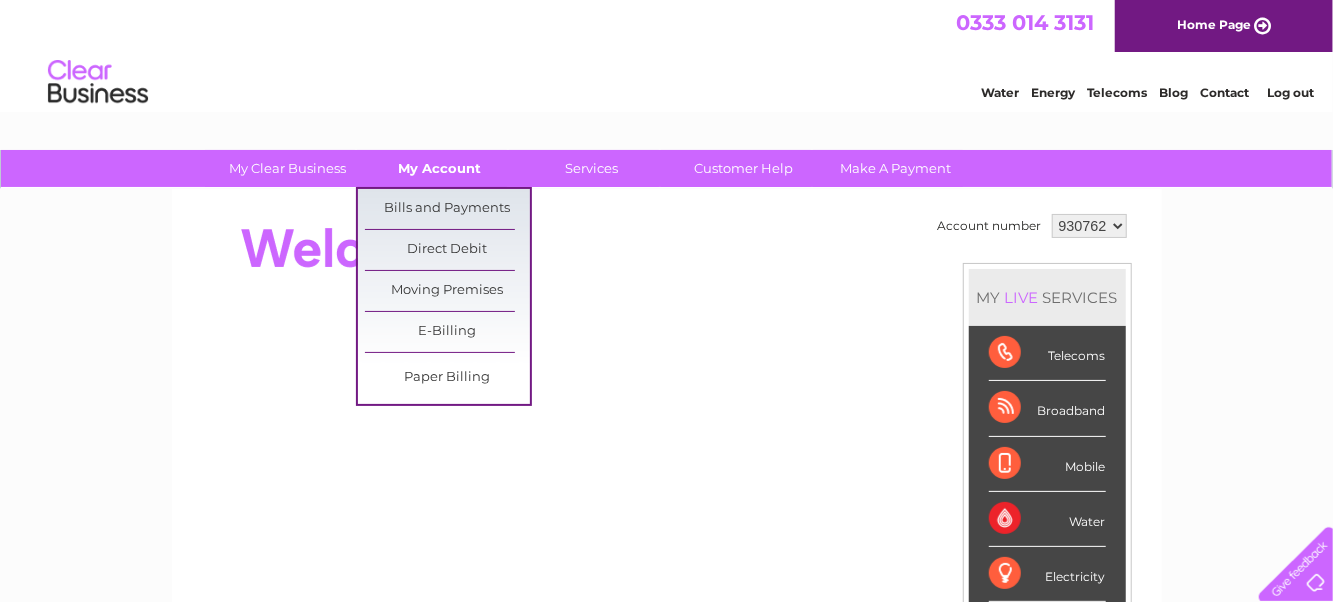 click on "My Account" at bounding box center (439, 168) 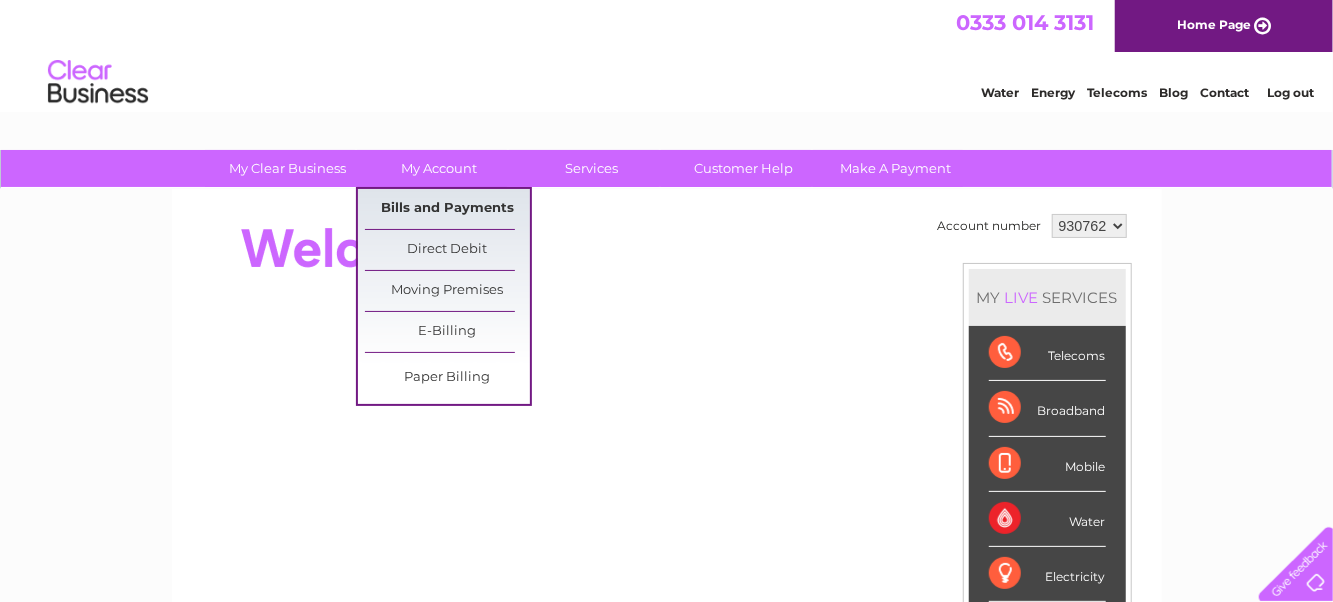 click on "Bills and Payments" at bounding box center (447, 209) 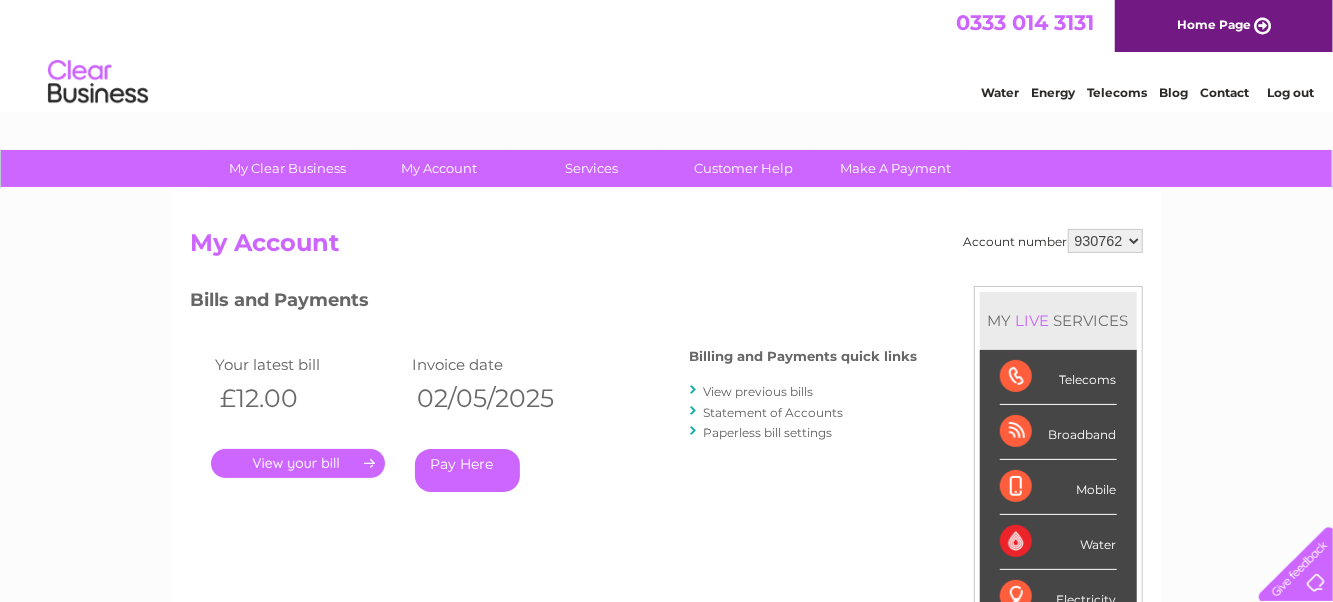 scroll, scrollTop: 0, scrollLeft: 0, axis: both 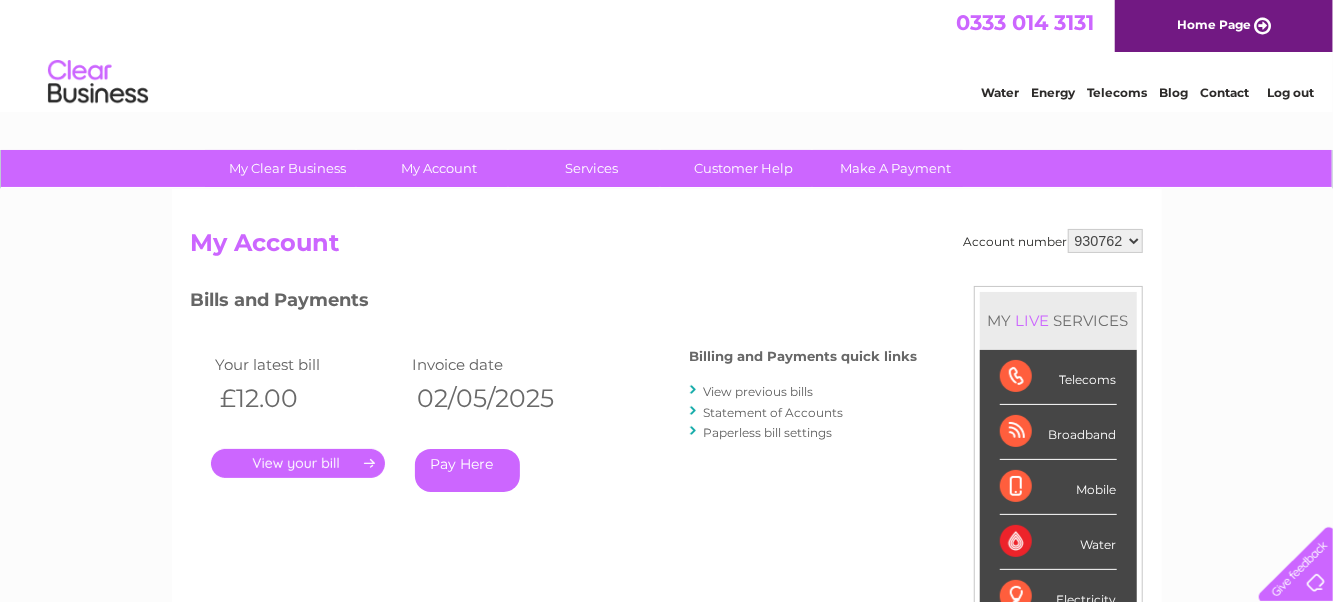 click on "930762
966732" at bounding box center (1105, 241) 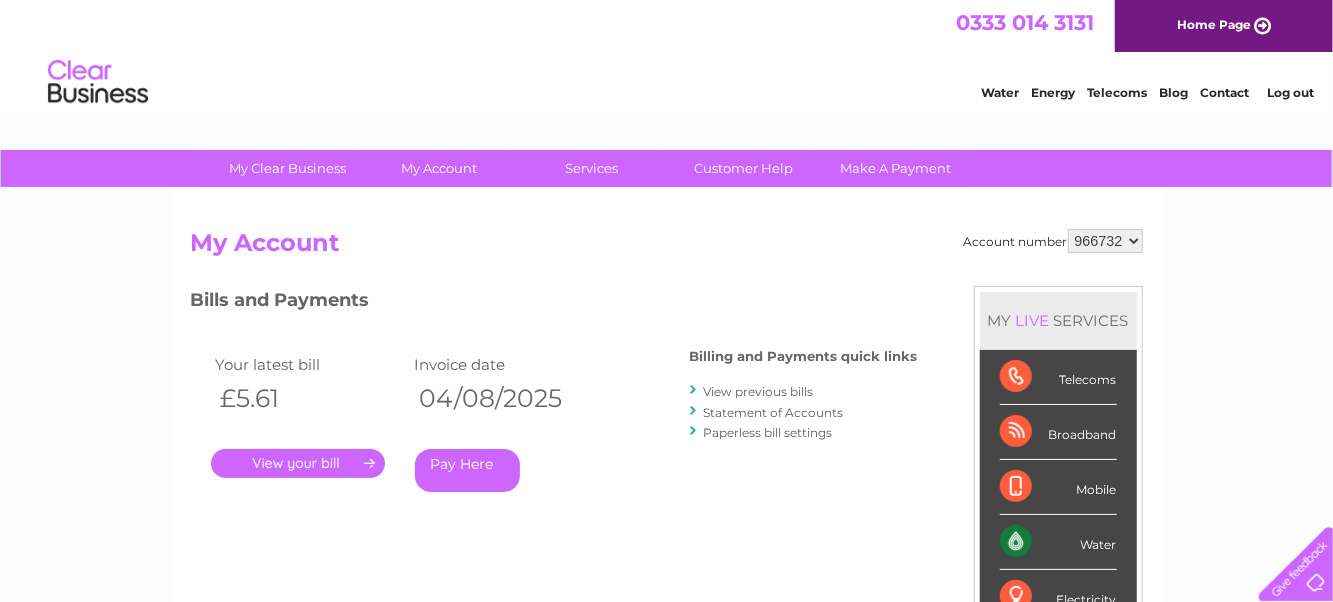 scroll, scrollTop: 0, scrollLeft: 0, axis: both 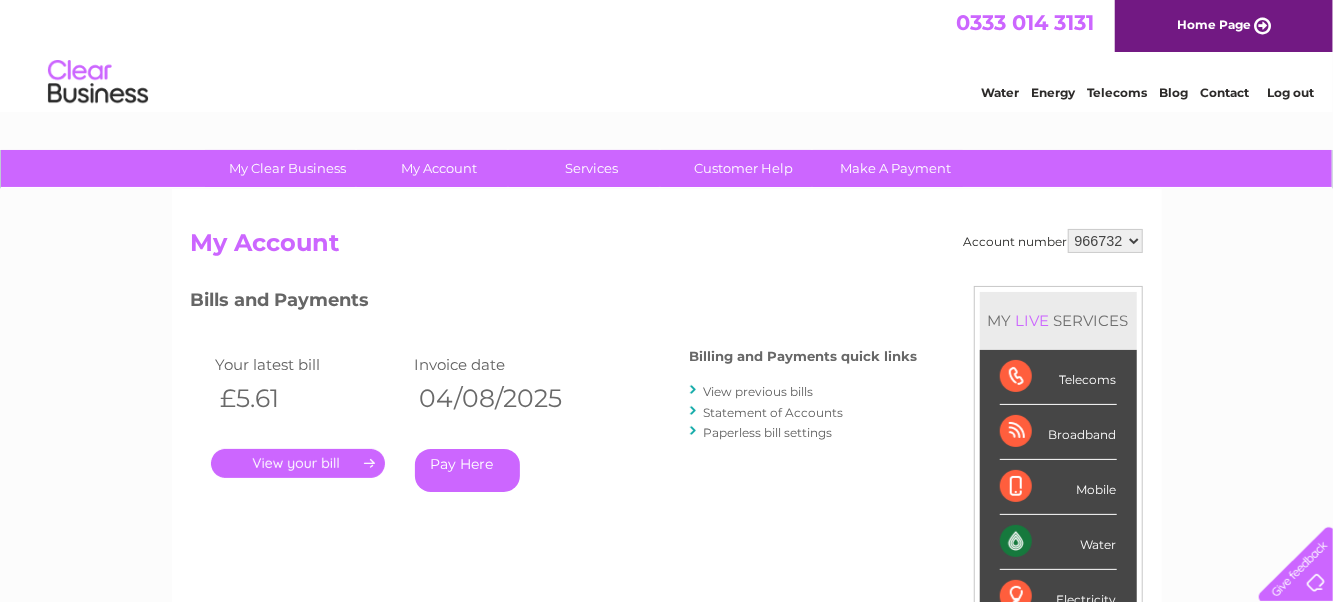 click on "." at bounding box center (298, 463) 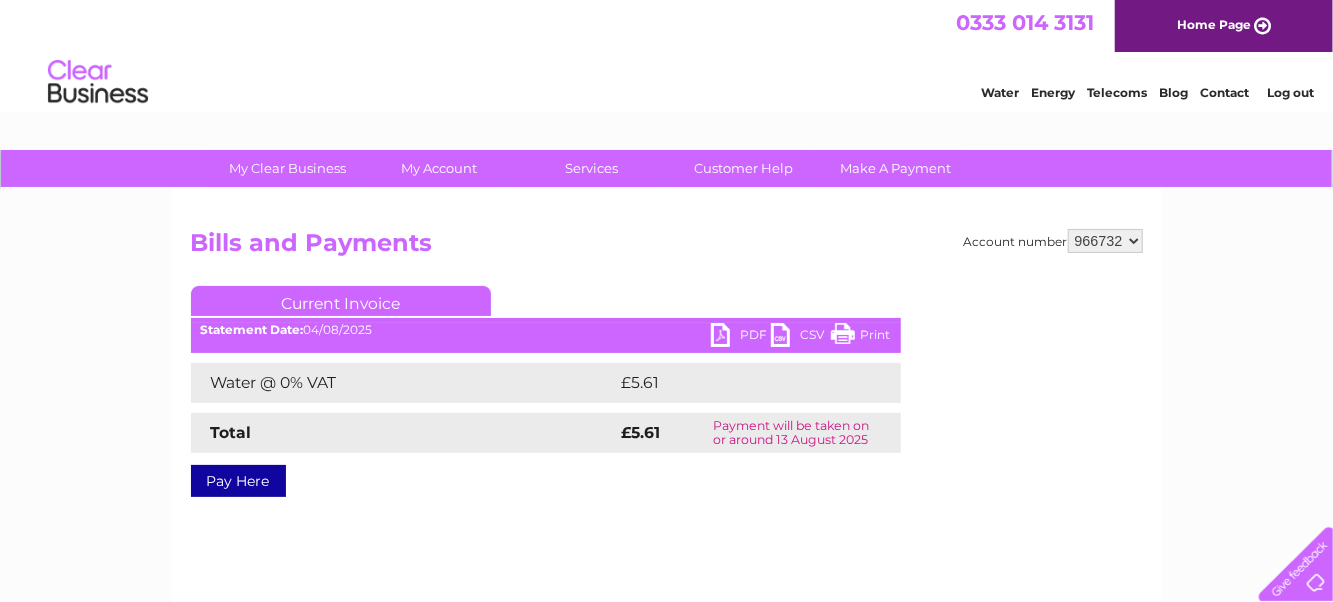 scroll, scrollTop: 0, scrollLeft: 0, axis: both 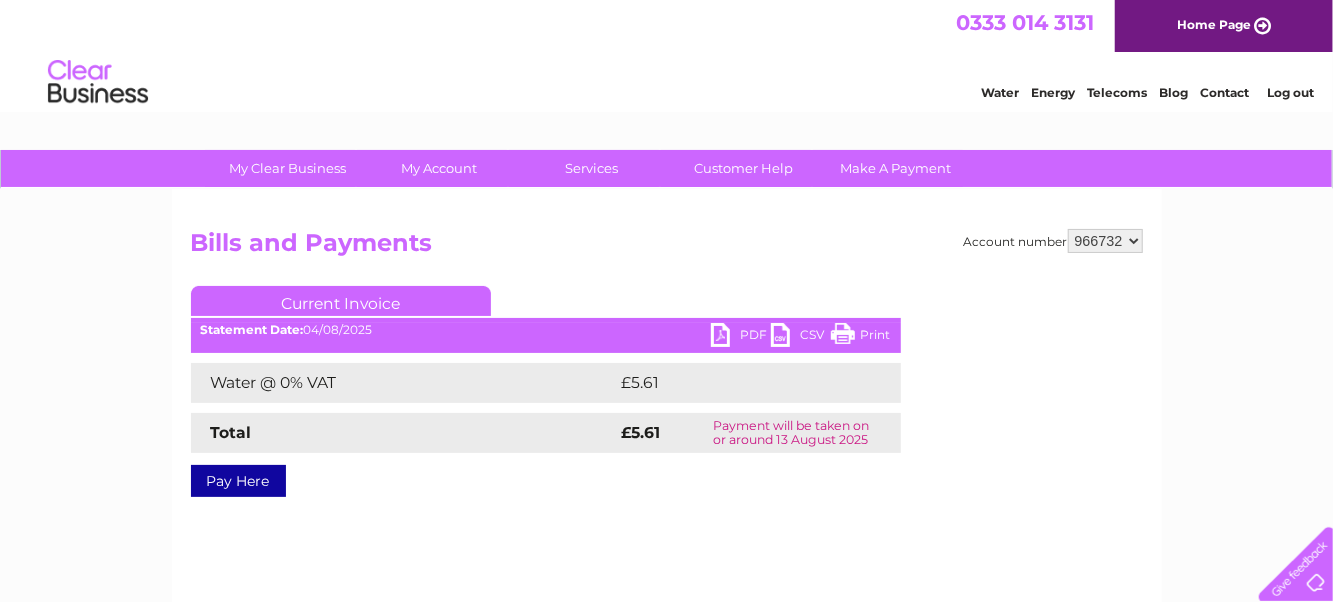 click on "PDF" at bounding box center (741, 337) 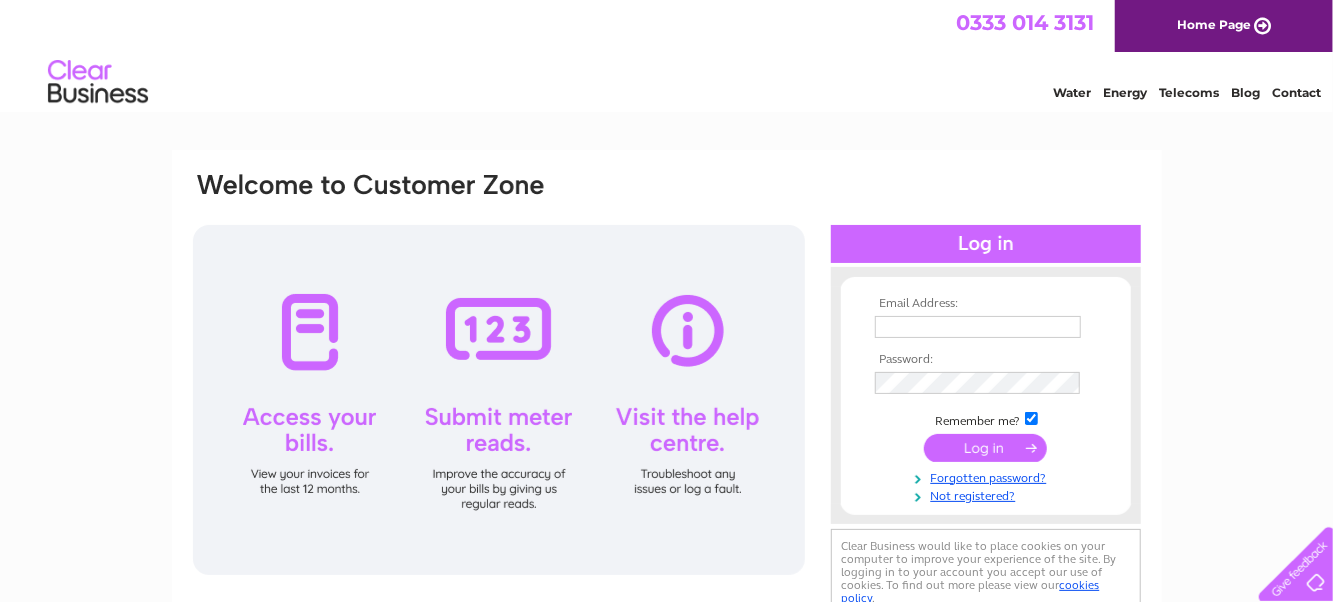 type on "sharon.mill@fitwise.co.uk" 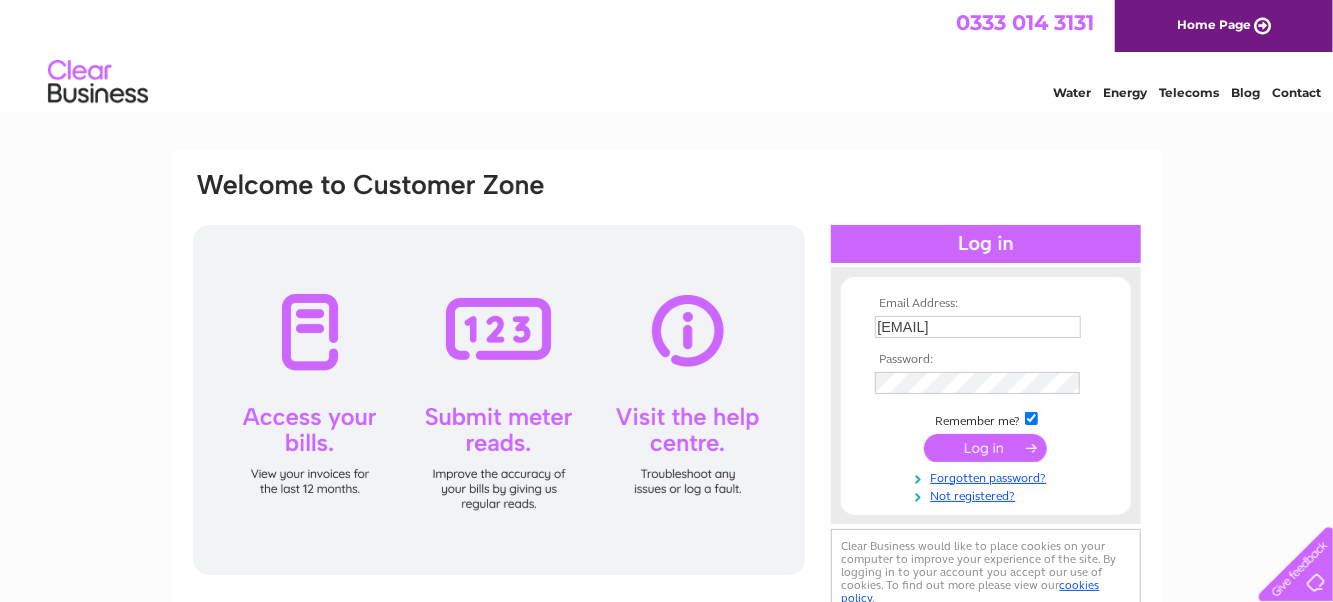 click on "sharon.mill@fitwise.co.uk" at bounding box center (978, 327) 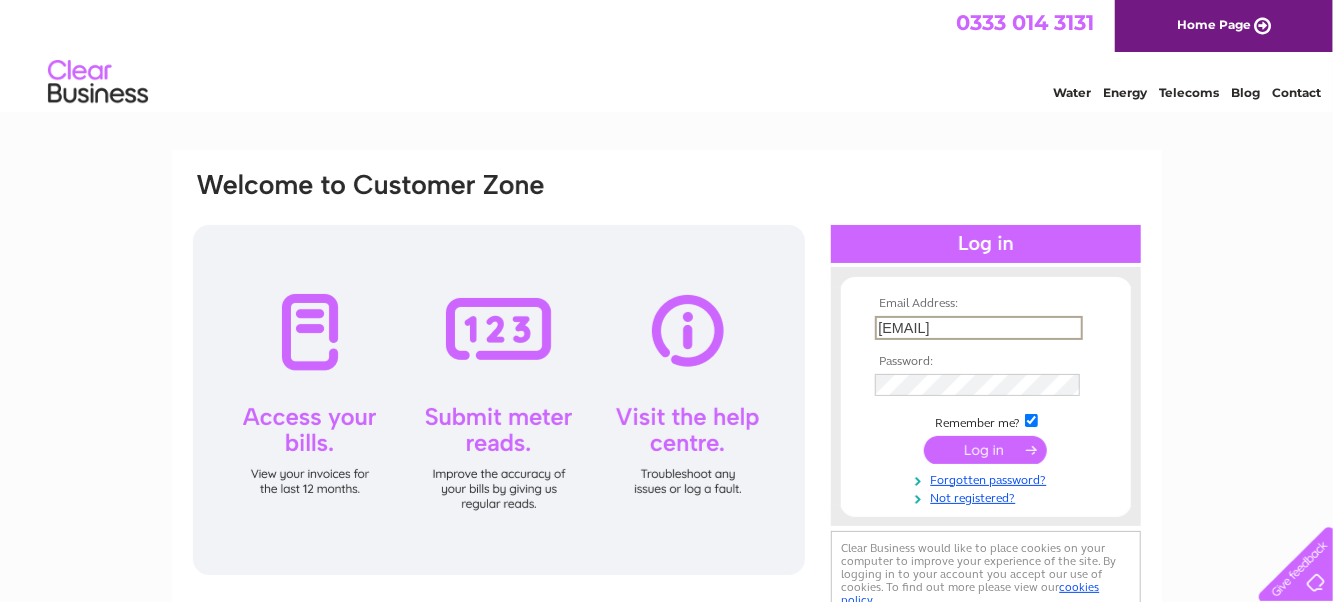drag, startPoint x: 1062, startPoint y: 326, endPoint x: 813, endPoint y: 340, distance: 249.39326 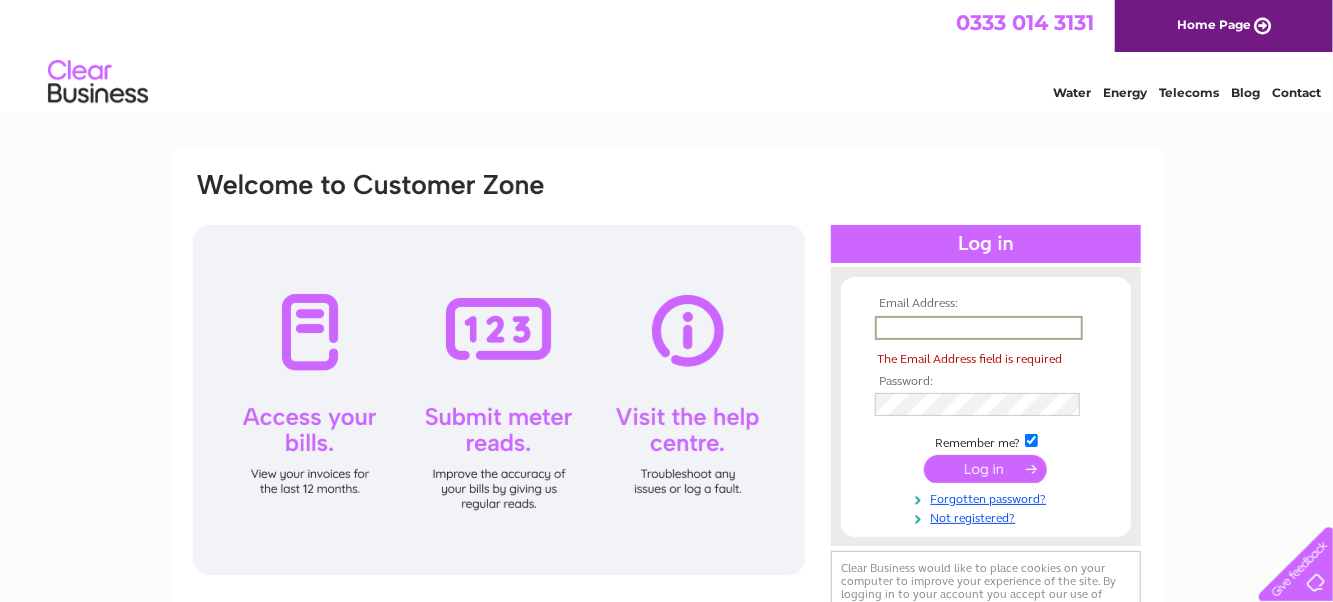 paste on "lynn@fitwise.co.uk" 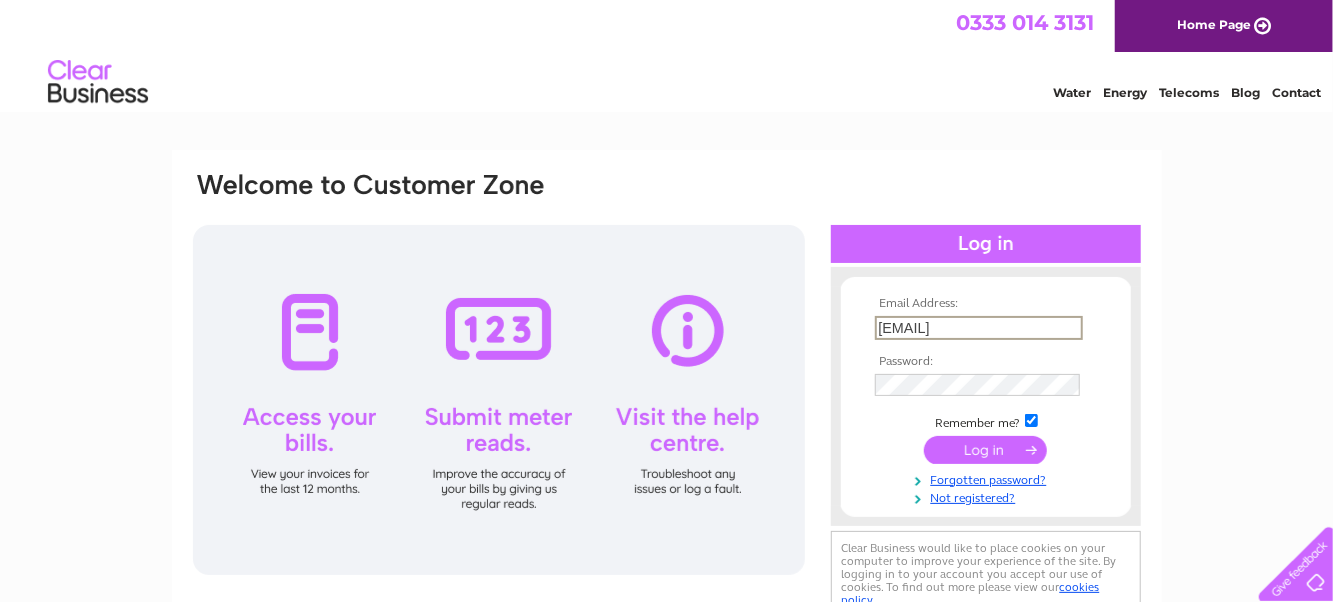 type on "lynn@fitwise.co.uk" 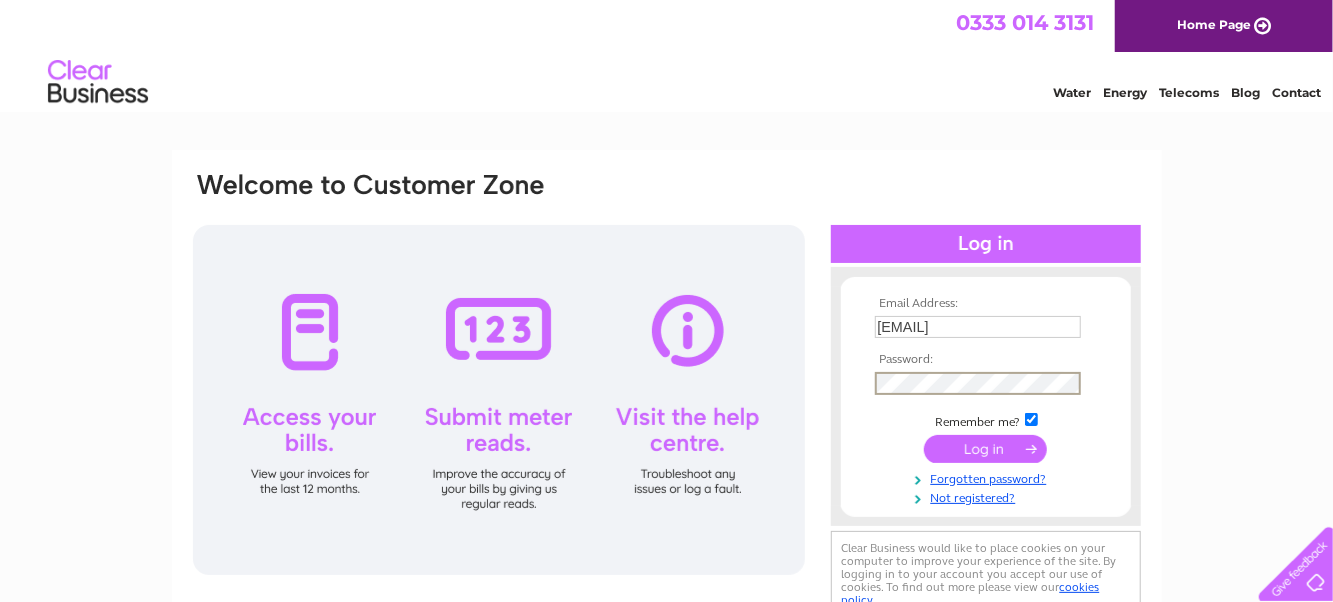 click on "Email Address:
lynn@fitwise.co.uk
Password:" at bounding box center [667, 396] 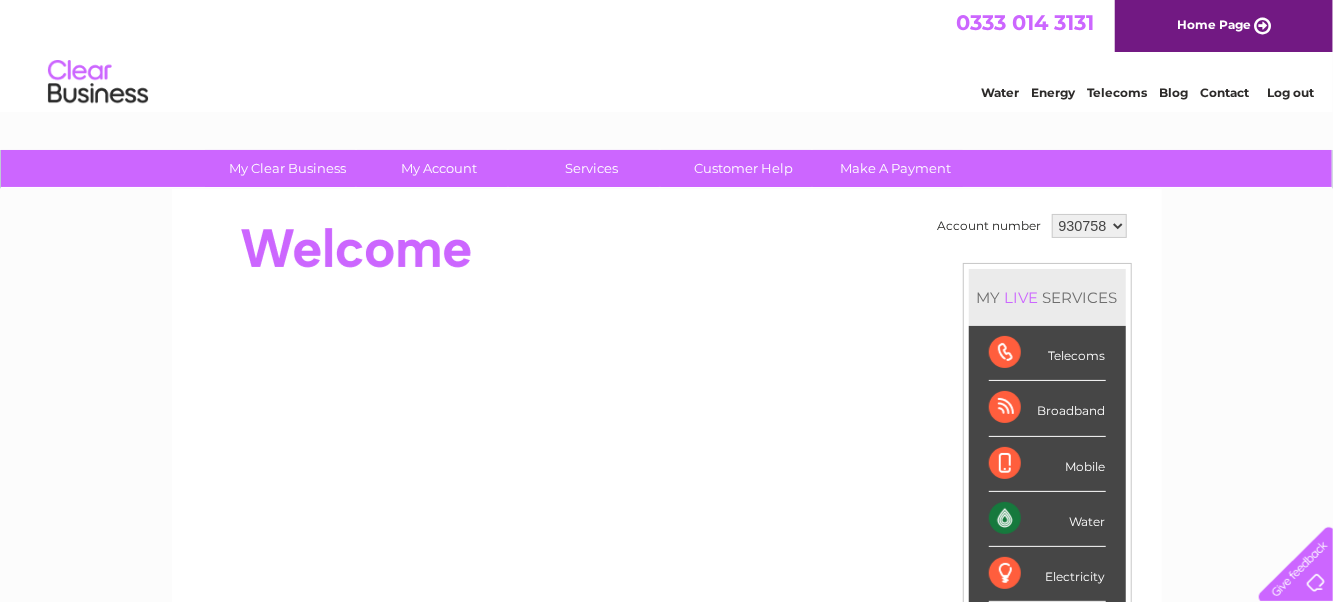 scroll, scrollTop: 0, scrollLeft: 0, axis: both 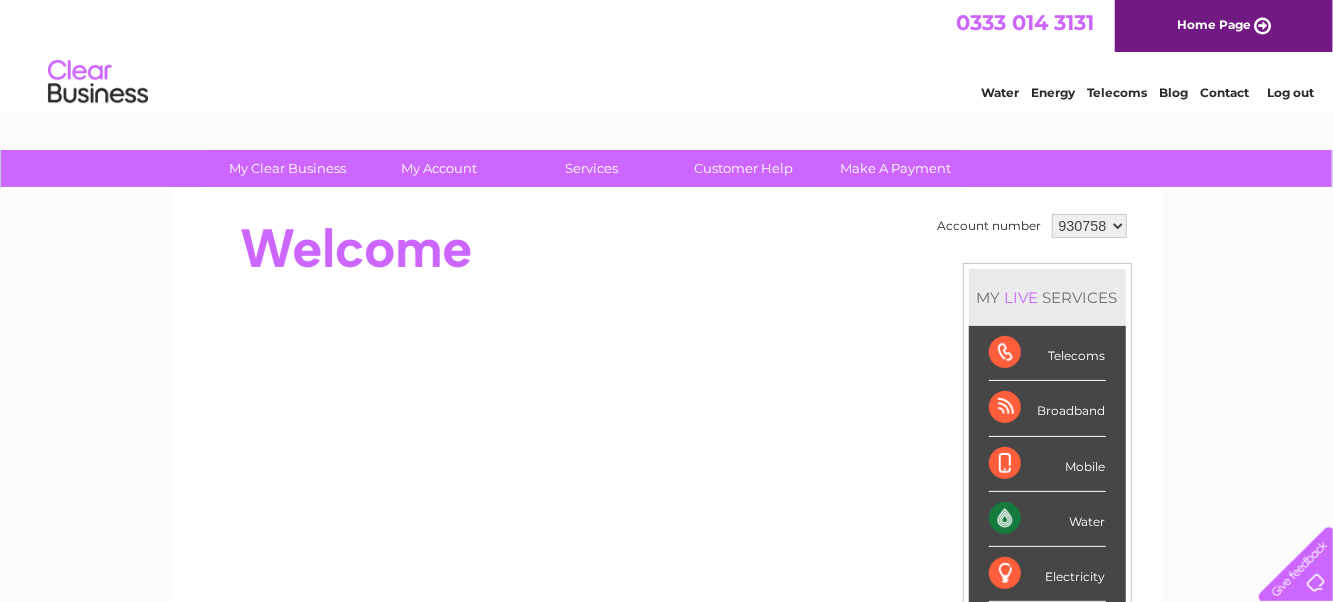 click on "930758
930760
930762
931331
934497" at bounding box center (1089, 226) 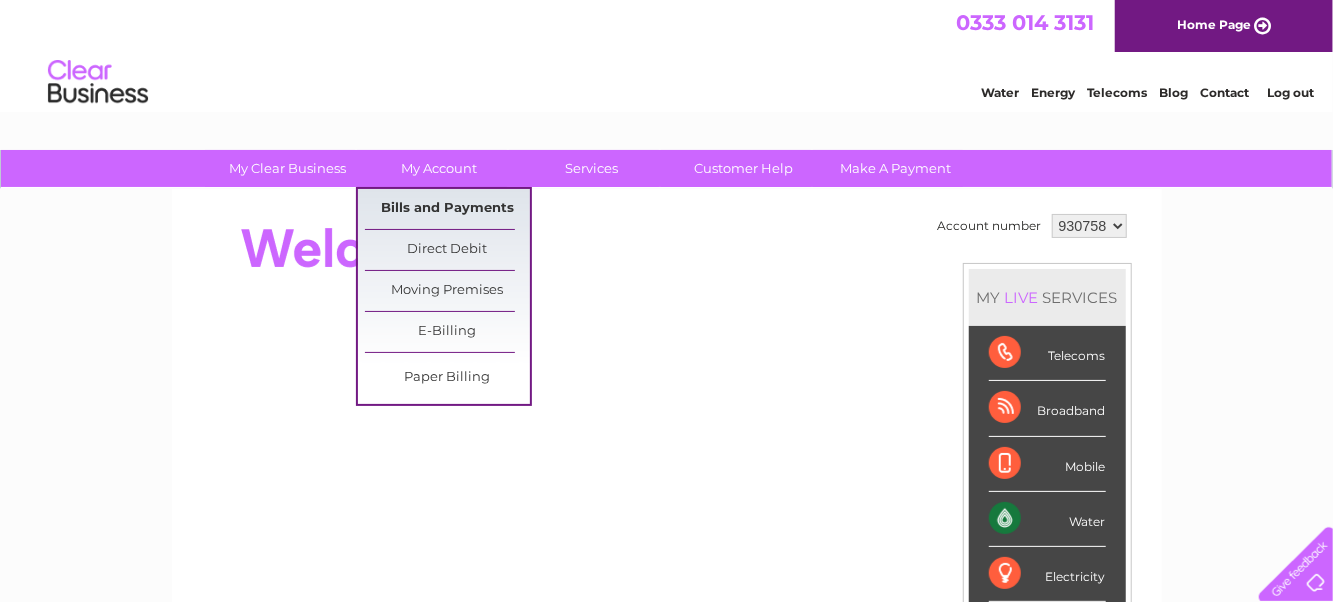 click on "Bills and Payments" at bounding box center [447, 209] 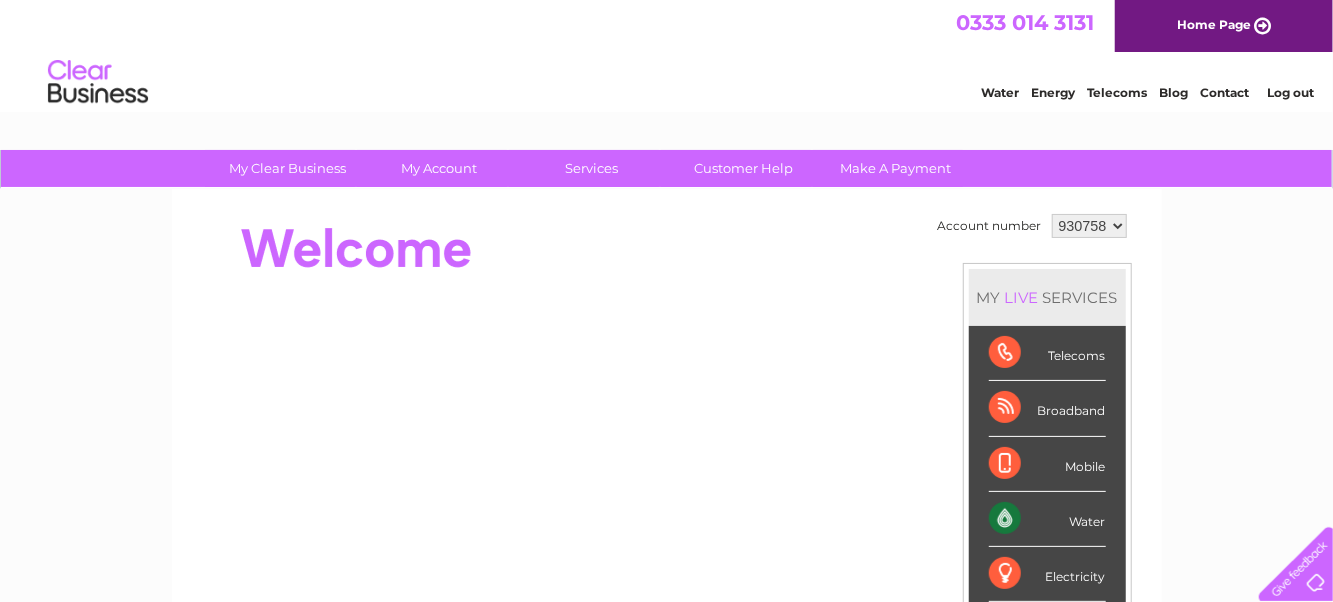 scroll, scrollTop: 98, scrollLeft: 0, axis: vertical 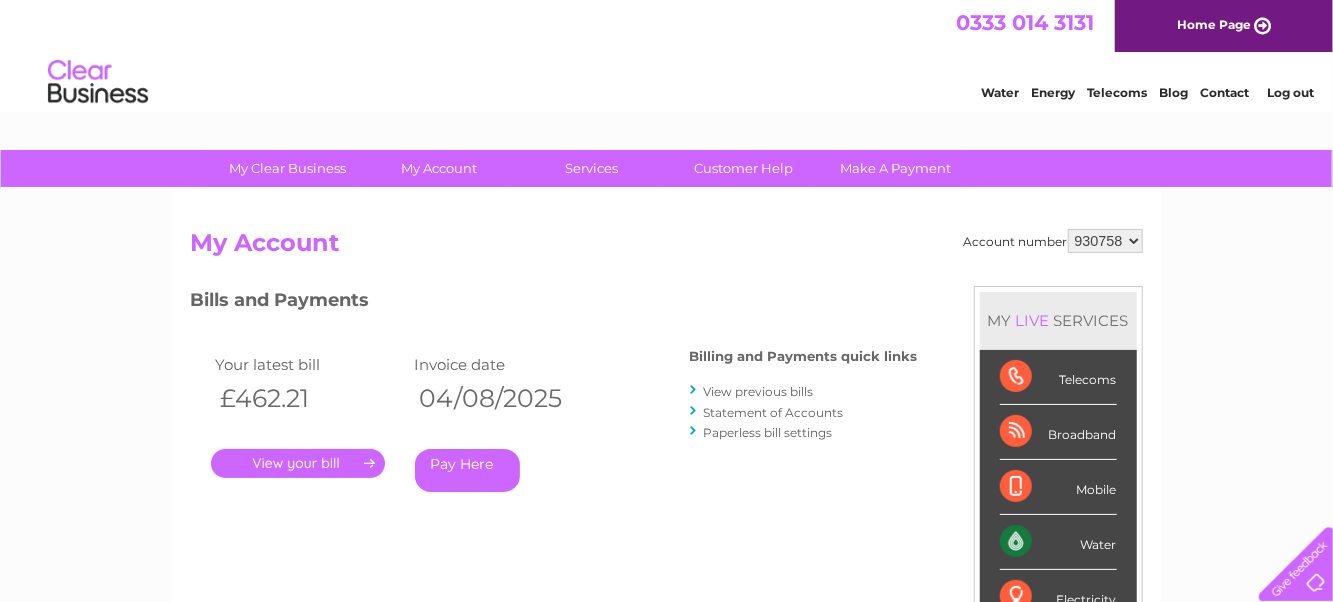 click on "." at bounding box center [298, 463] 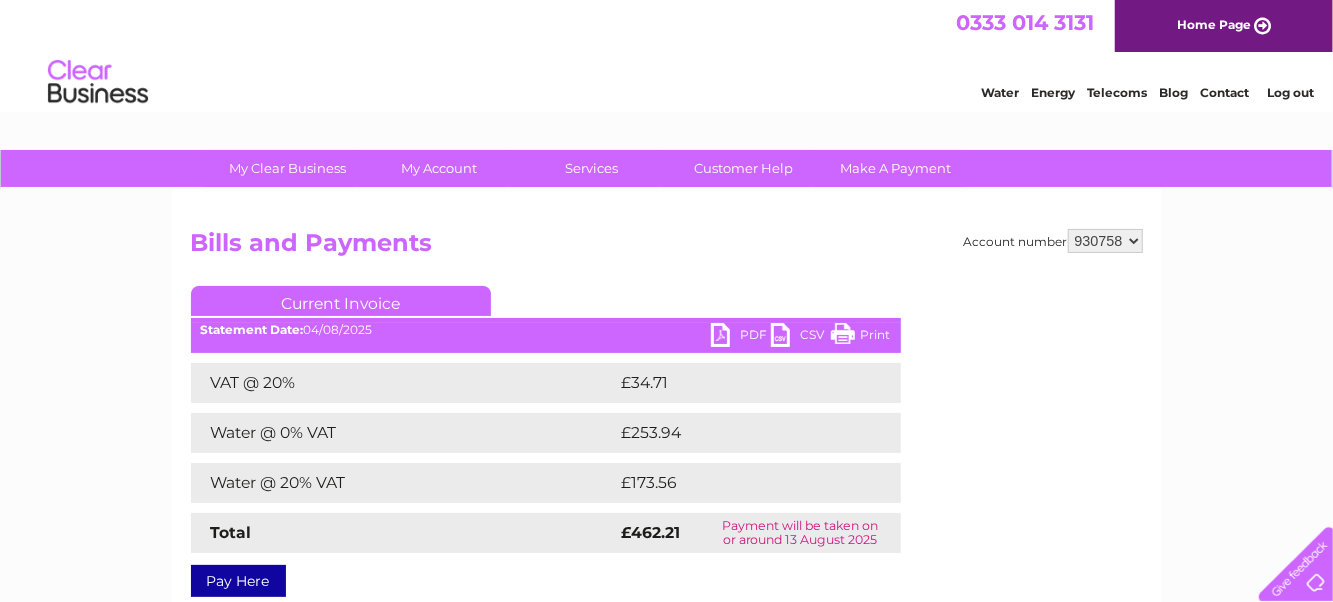 scroll, scrollTop: 0, scrollLeft: 0, axis: both 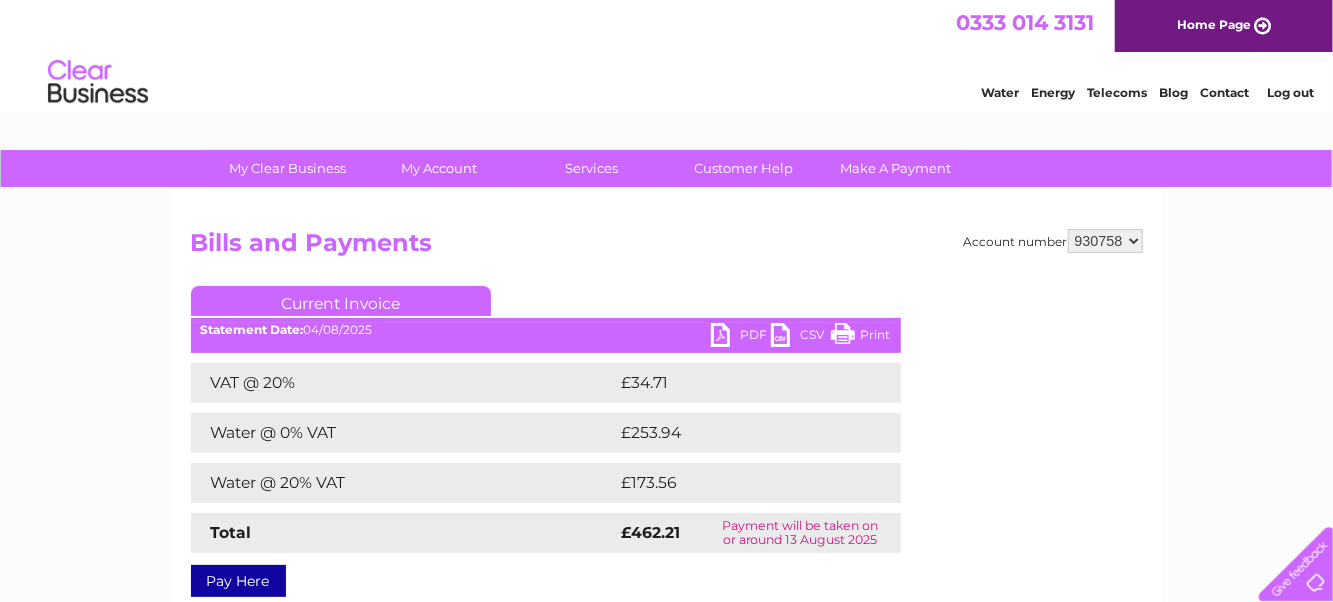 click on "PDF" at bounding box center (741, 337) 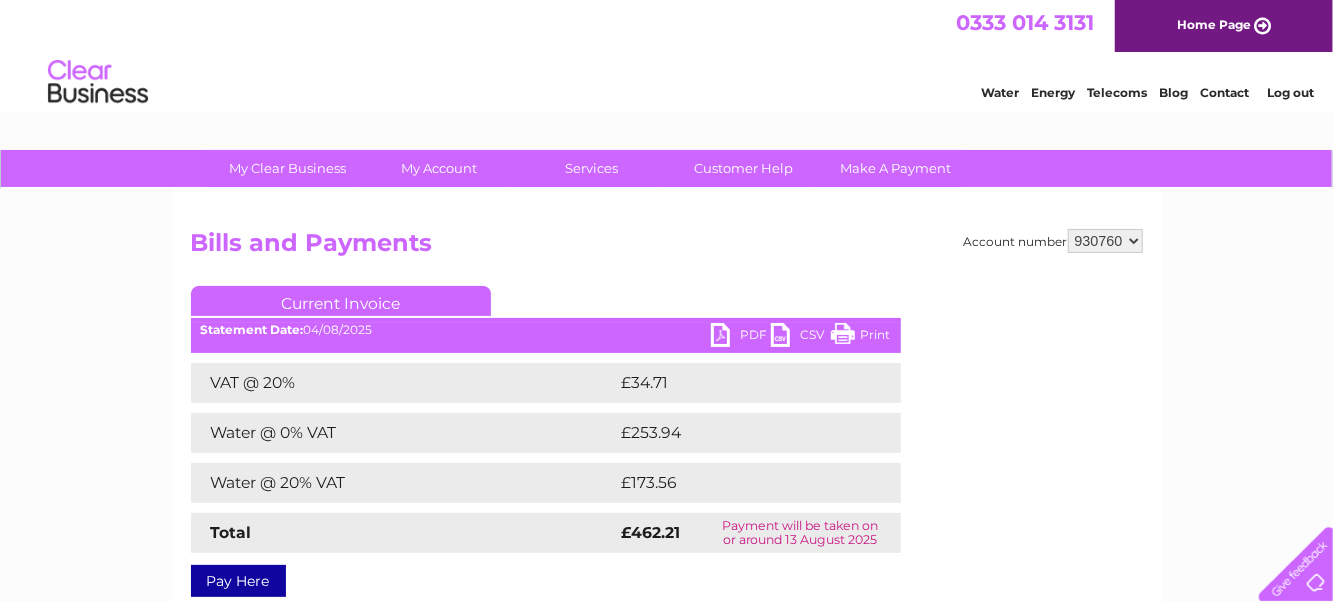 click on "930758
930760
930762
931331
934497" at bounding box center [1105, 241] 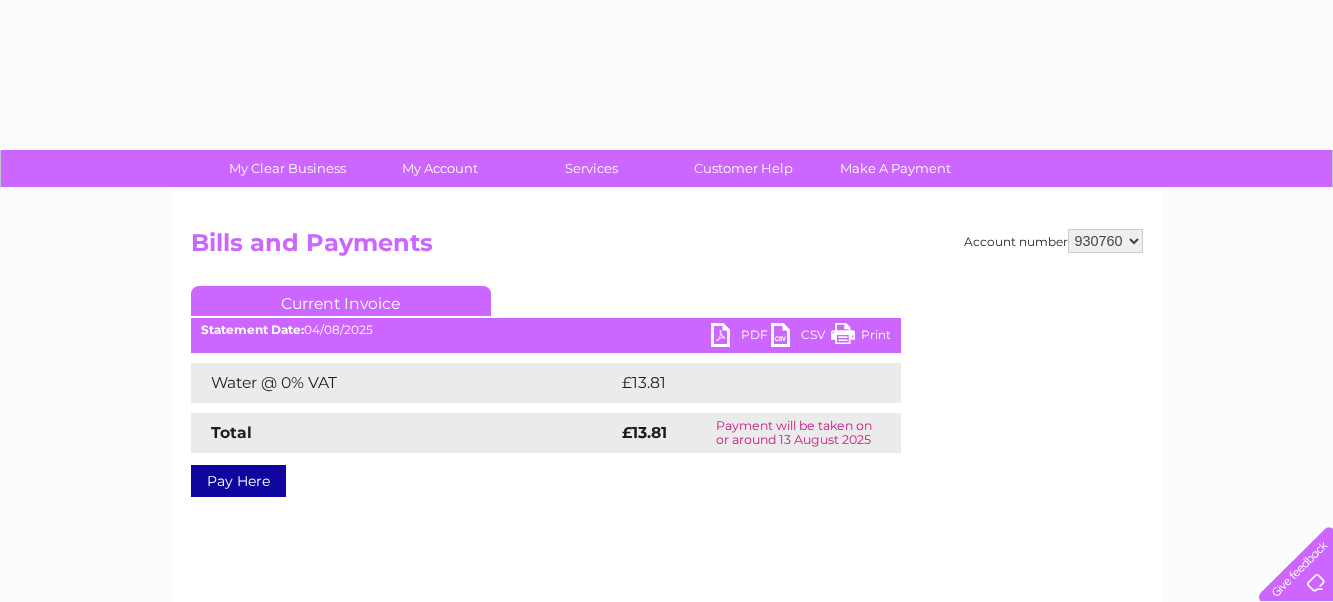 scroll, scrollTop: 0, scrollLeft: 0, axis: both 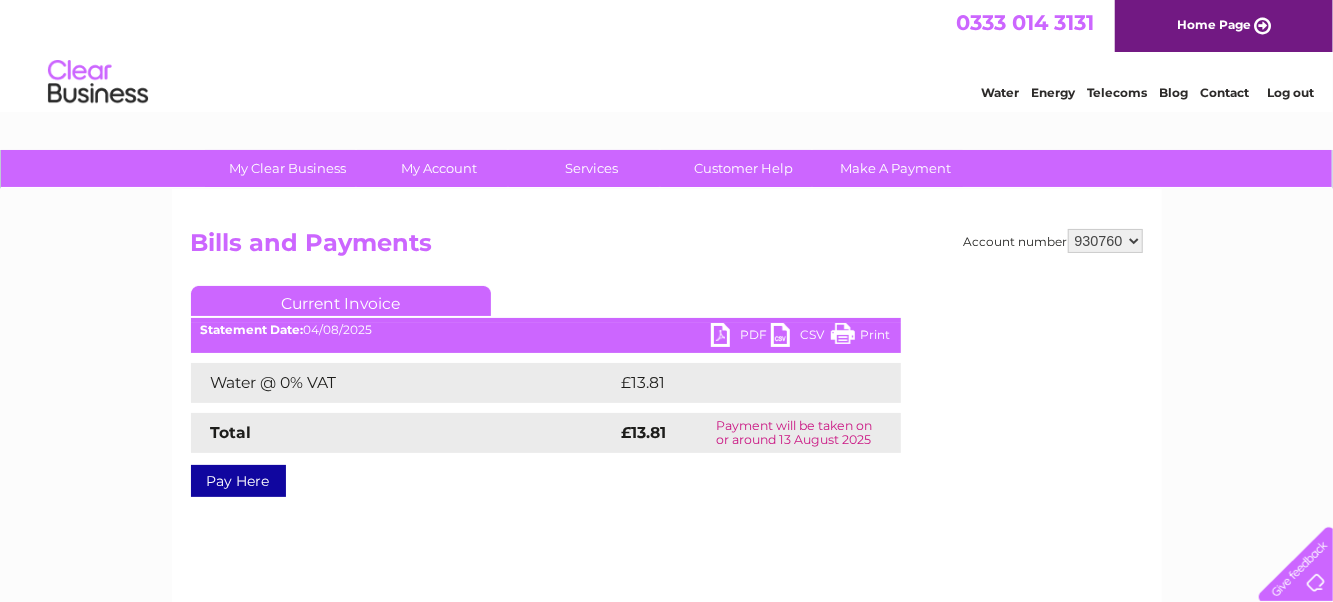click on "Current Invoice" at bounding box center (546, 304) 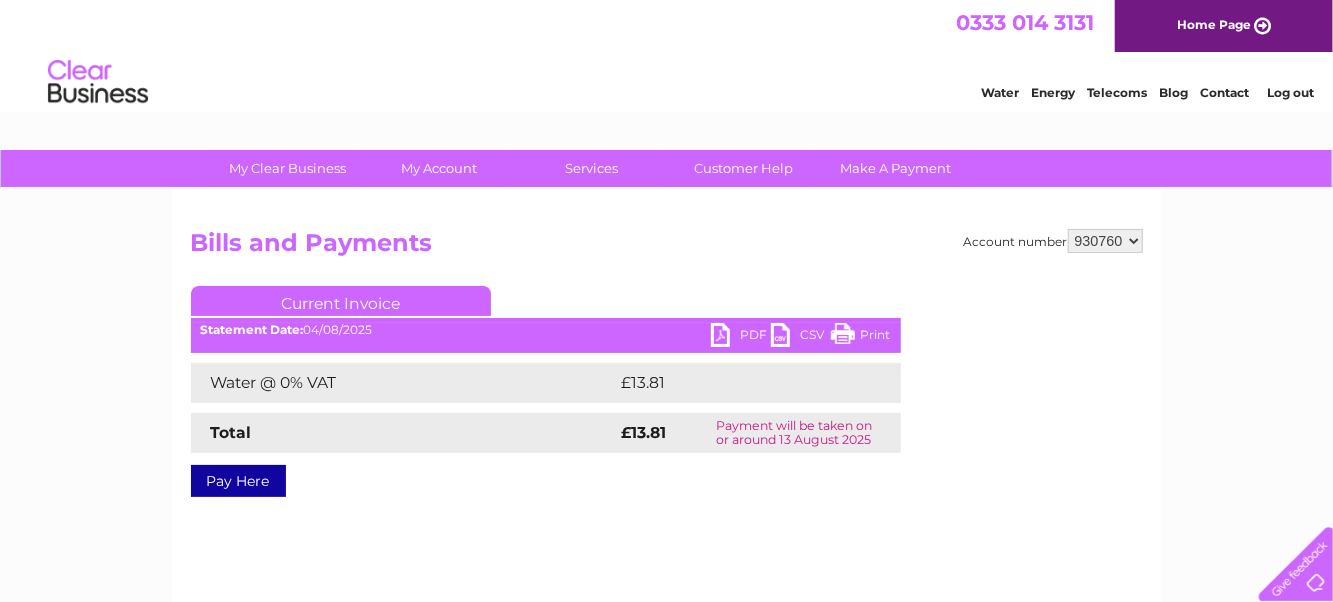 click on "PDF" at bounding box center [741, 337] 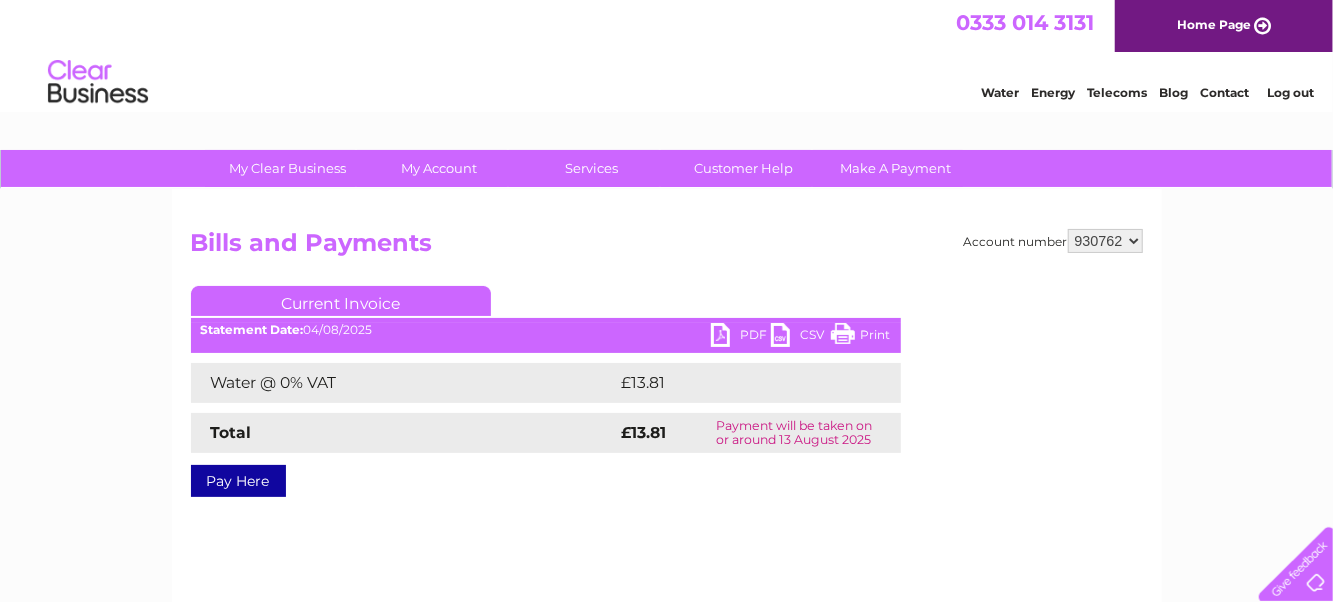 click on "930758
930760
930762
931331
934497" at bounding box center [1105, 241] 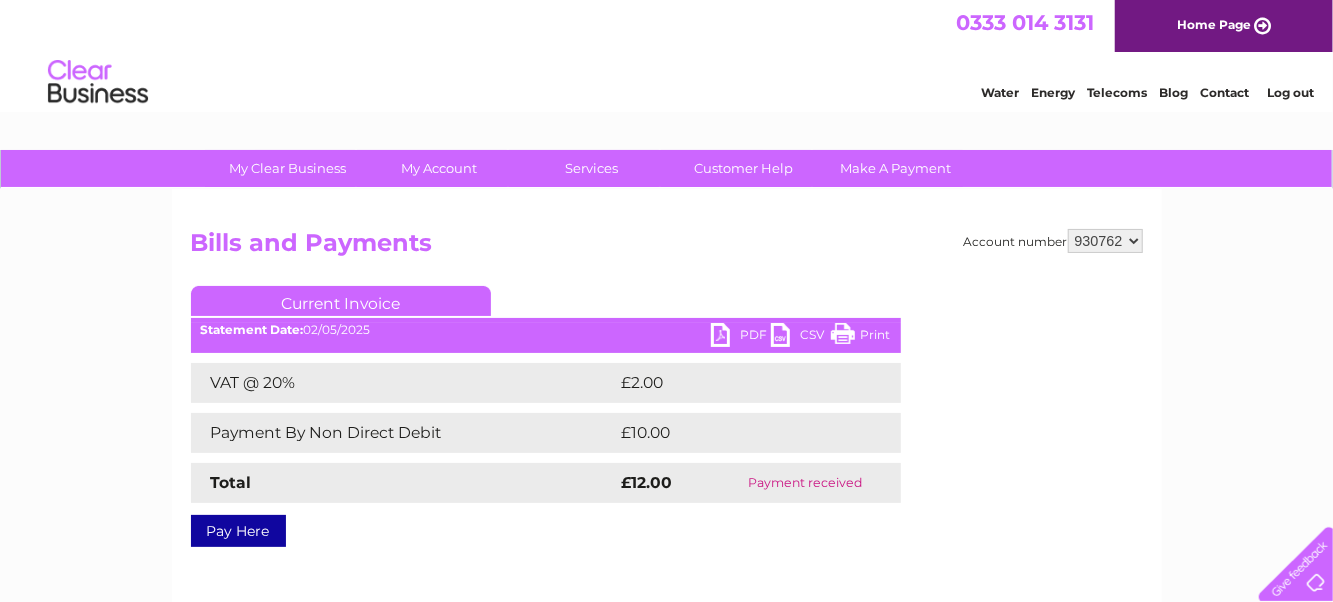 scroll, scrollTop: 0, scrollLeft: 0, axis: both 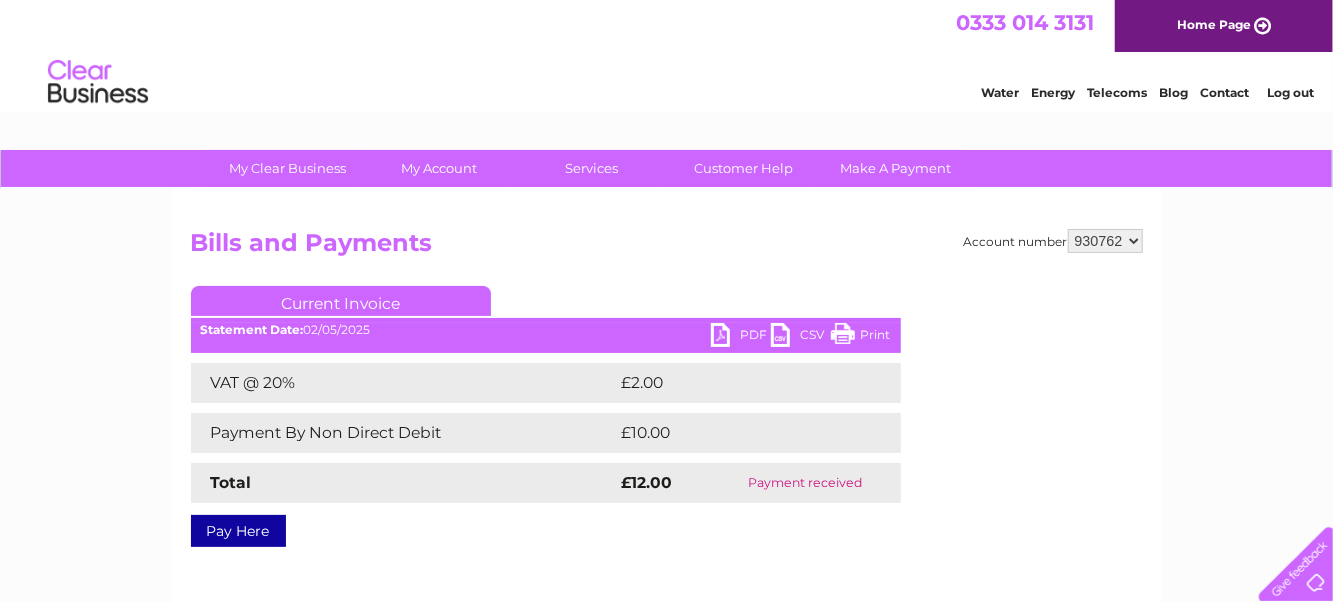 click on "PDF" at bounding box center (741, 337) 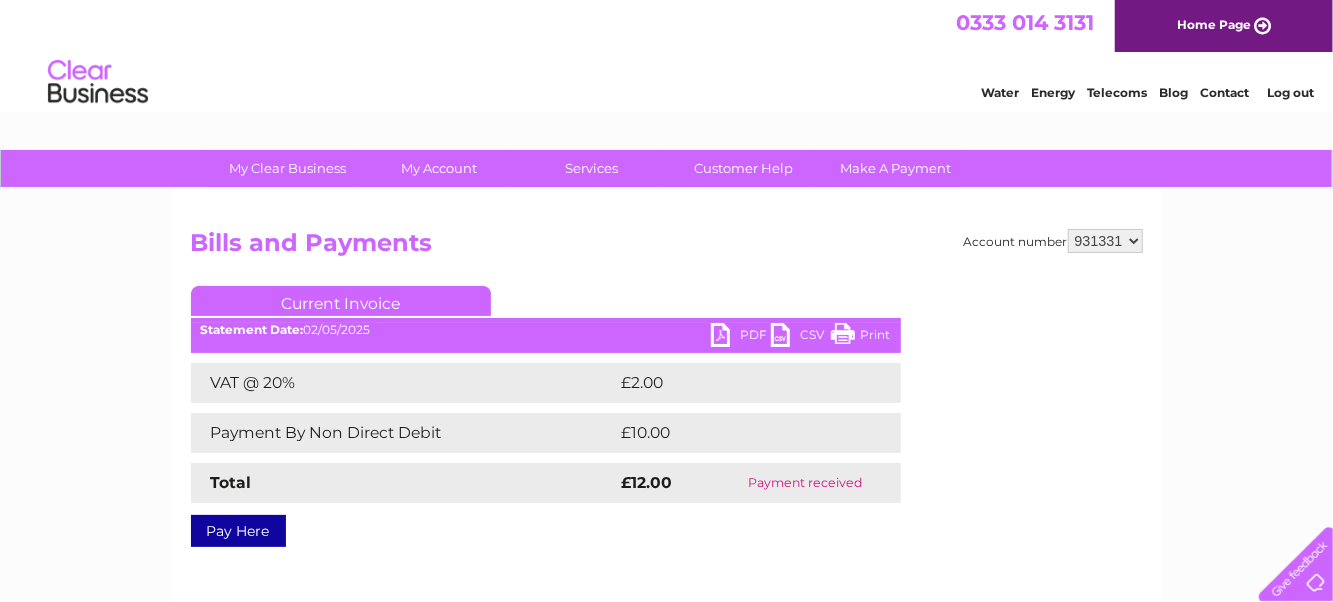 click on "930758
930760
930762
931331
934497" at bounding box center (1105, 241) 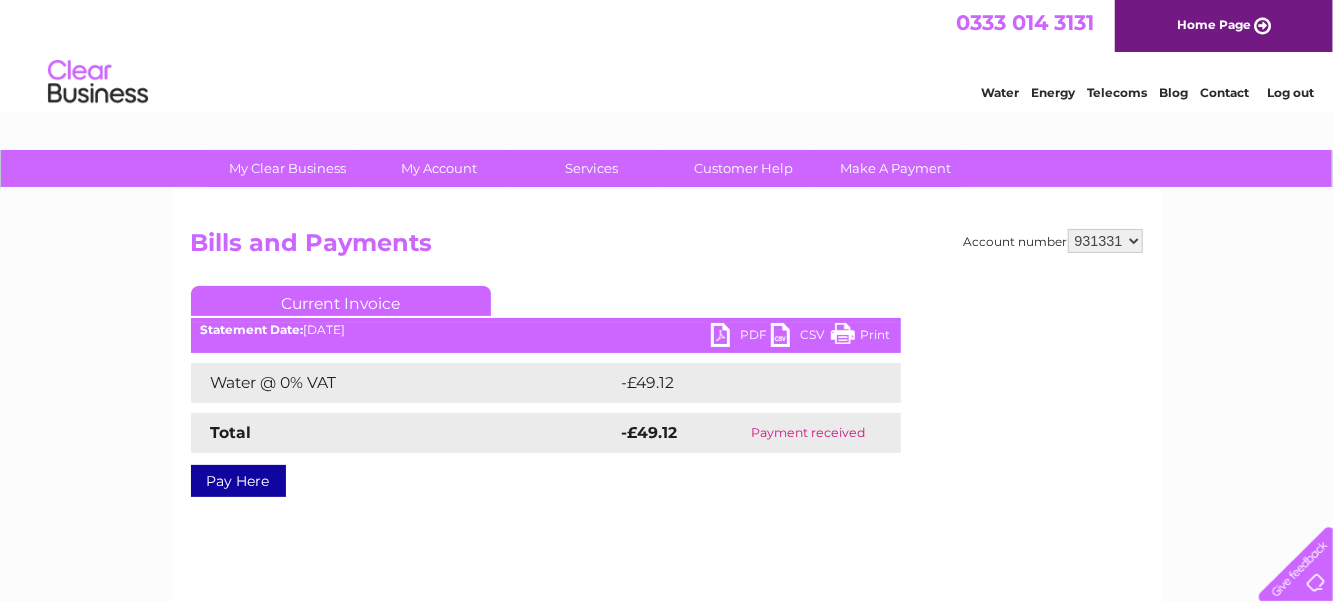 scroll, scrollTop: 0, scrollLeft: 0, axis: both 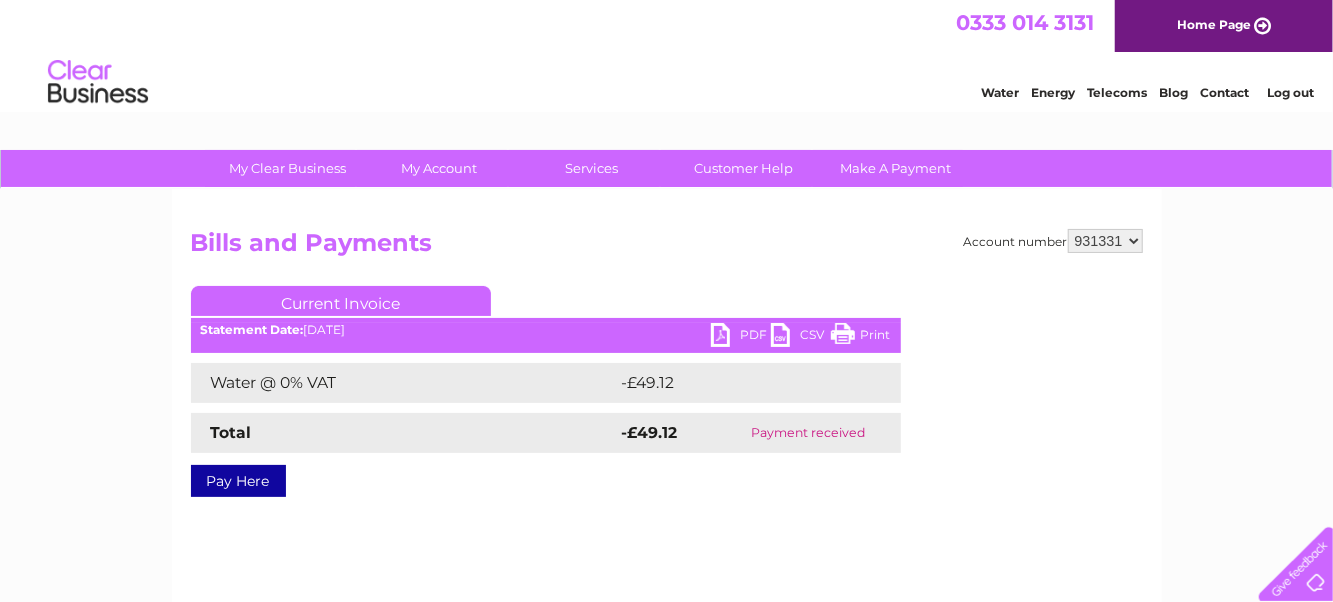 click on "930758
930760
930762
931331
934497" at bounding box center [1105, 241] 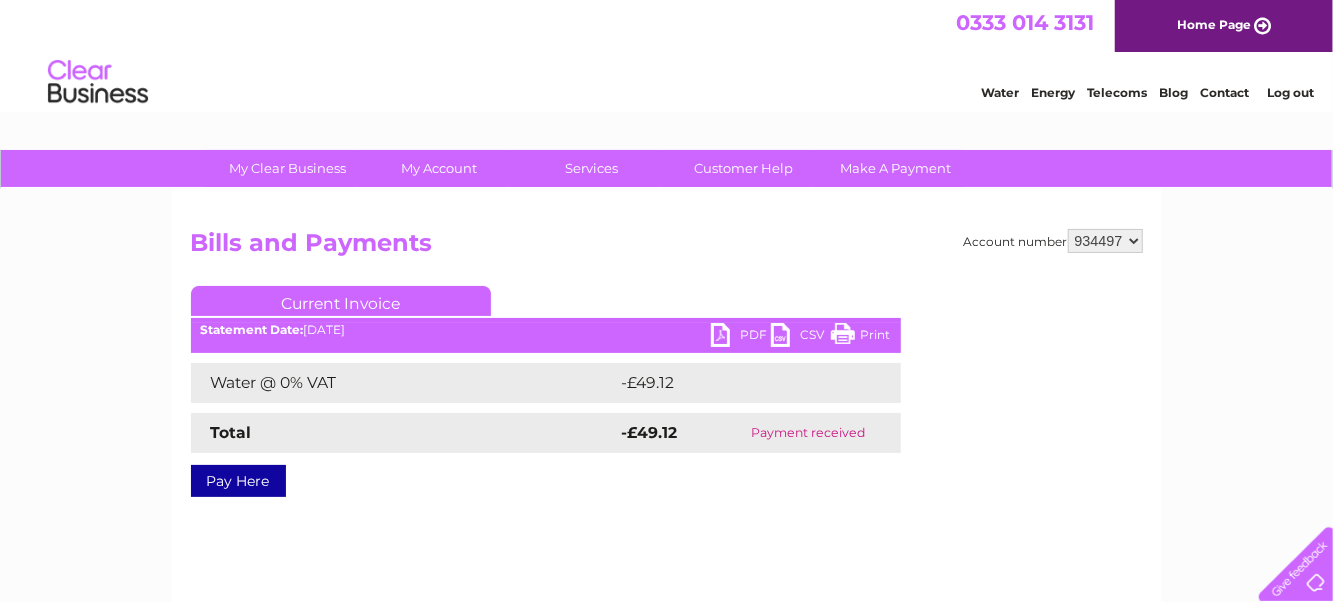 click on "930758
930760
930762
931331
934497" at bounding box center [1105, 241] 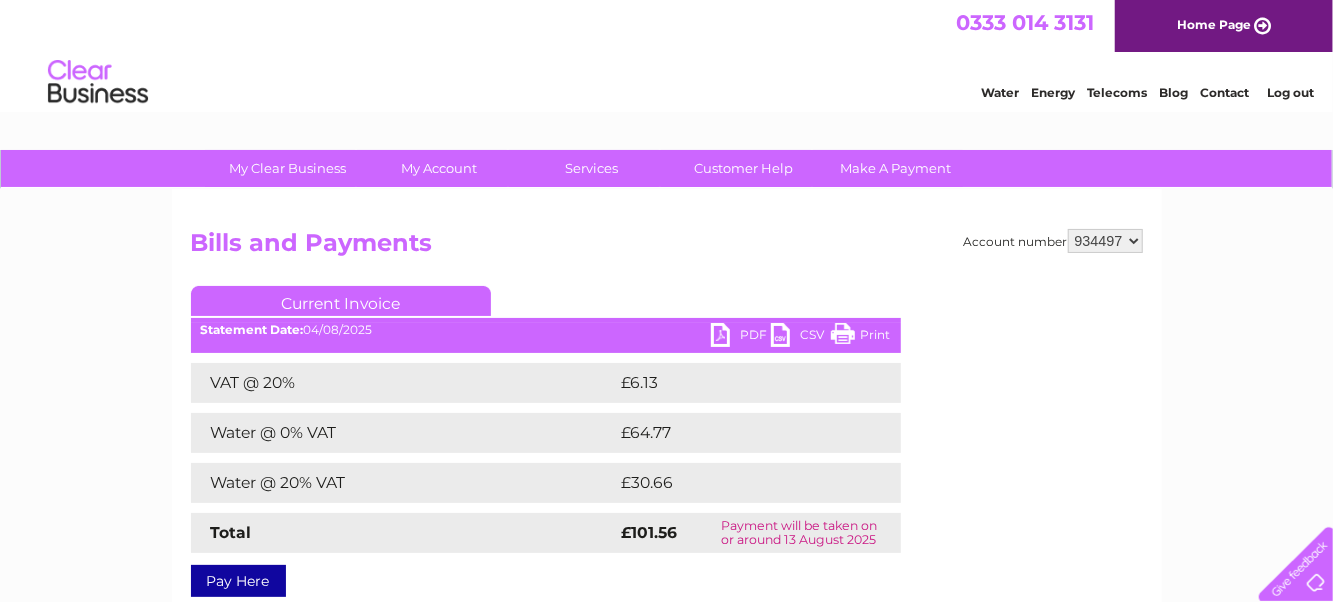 scroll, scrollTop: 0, scrollLeft: 0, axis: both 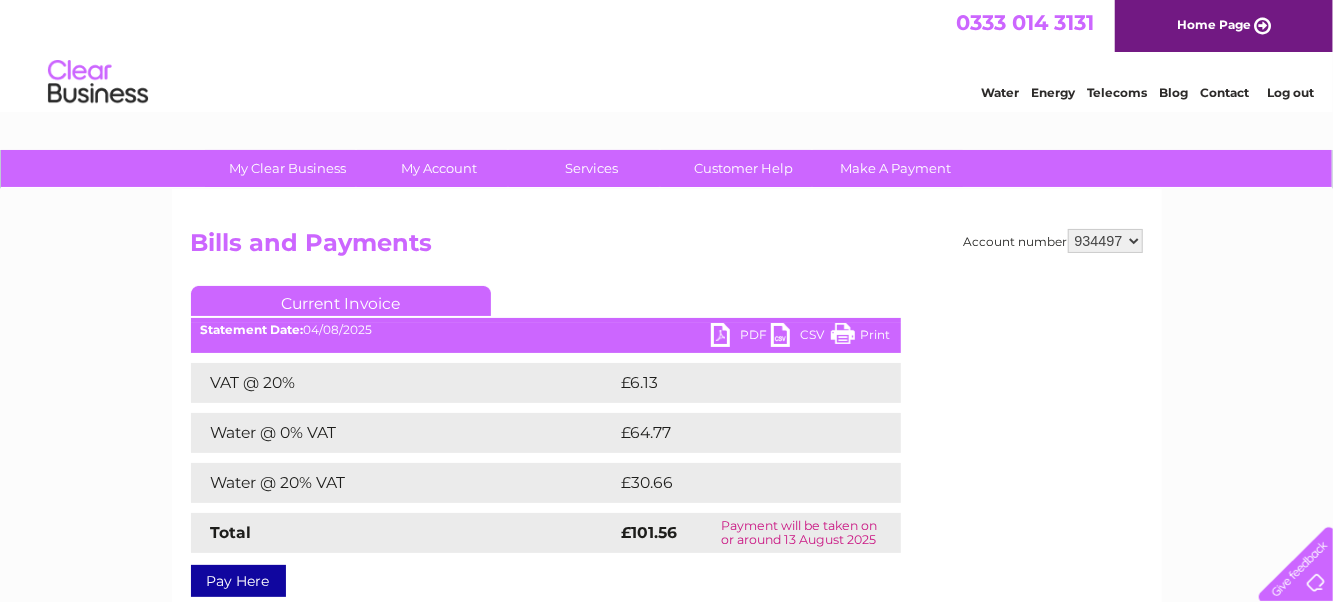 click on "PDF" at bounding box center [741, 337] 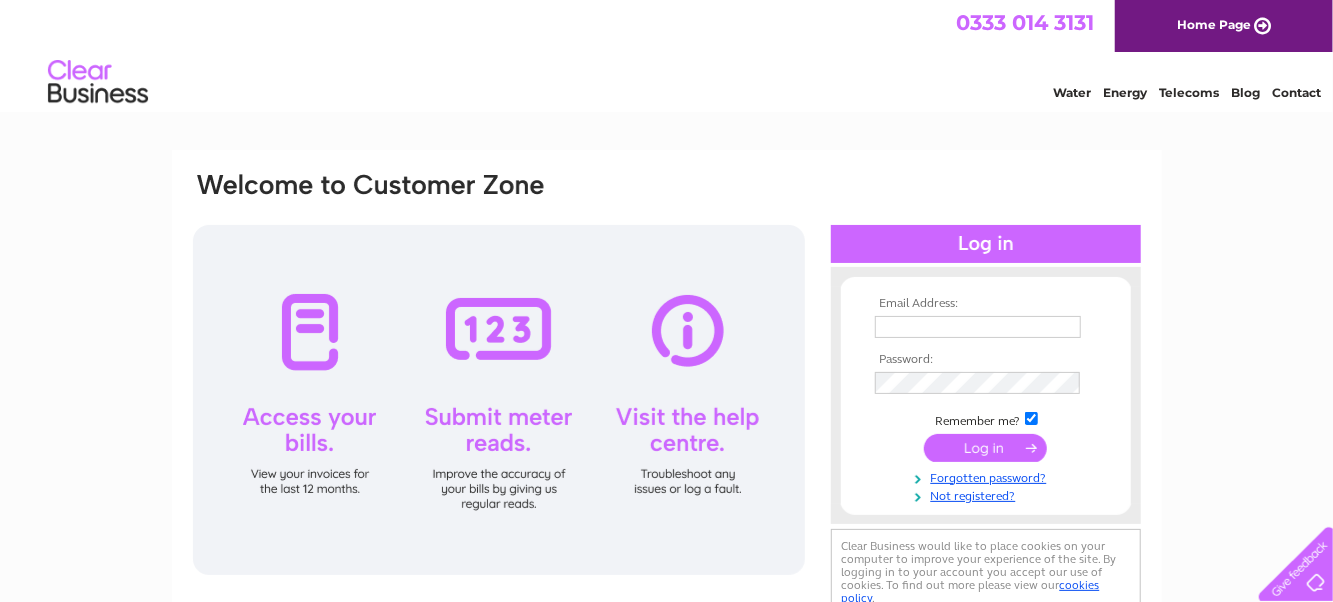 scroll, scrollTop: 0, scrollLeft: 0, axis: both 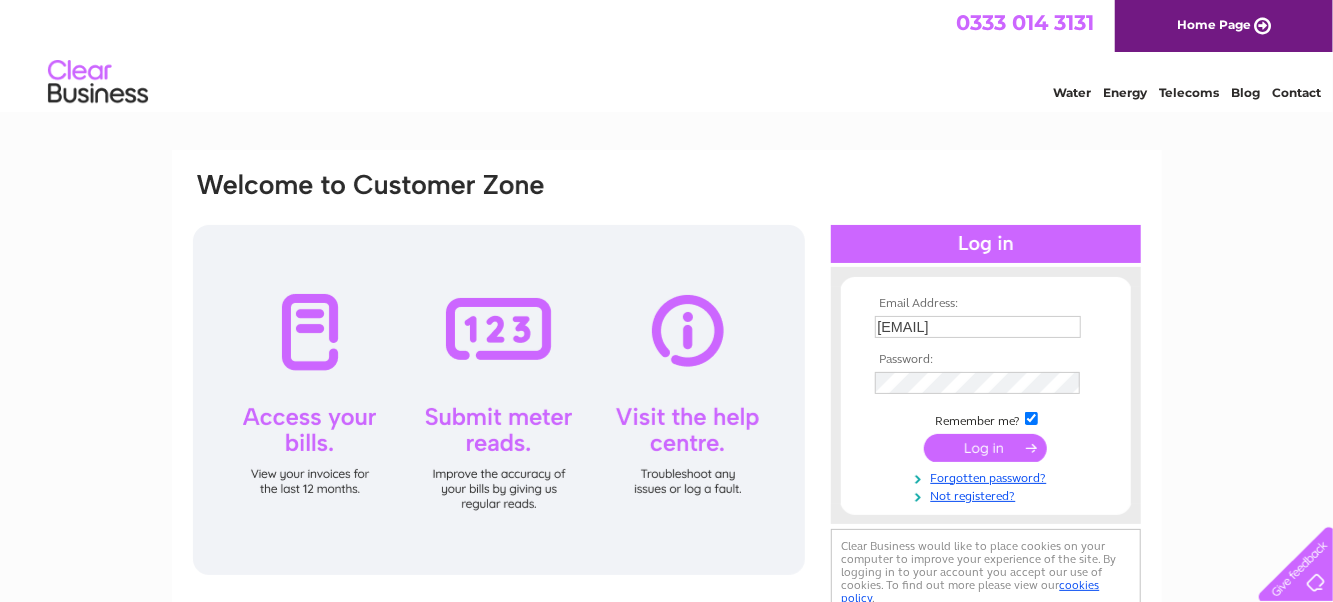 click on "sharon.mill@fitwise.co.uk" at bounding box center [978, 327] 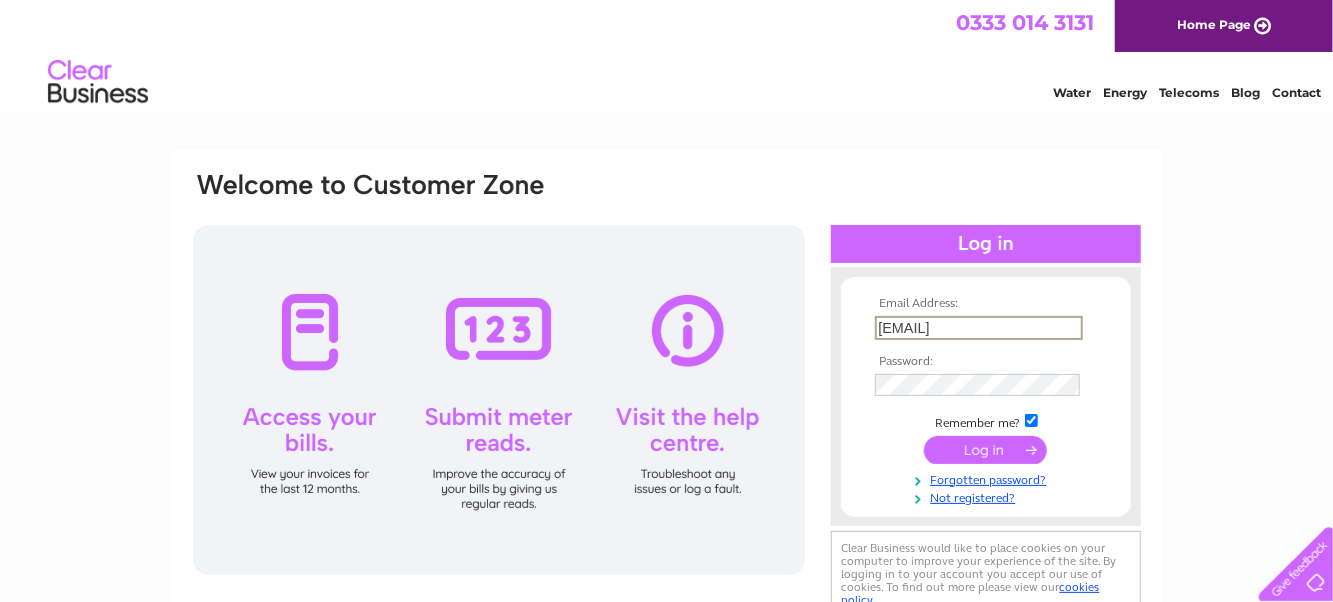 drag, startPoint x: 1063, startPoint y: 323, endPoint x: 768, endPoint y: 326, distance: 295.01526 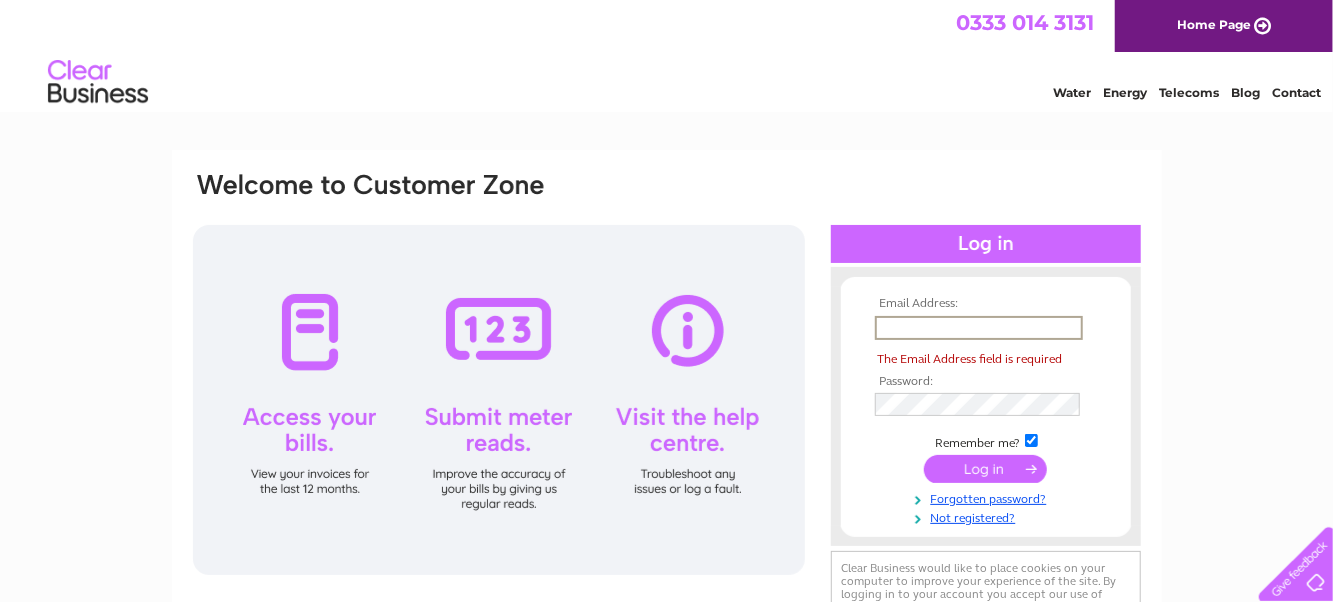 paste on "blackburnhouse@fitwise.co.uk" 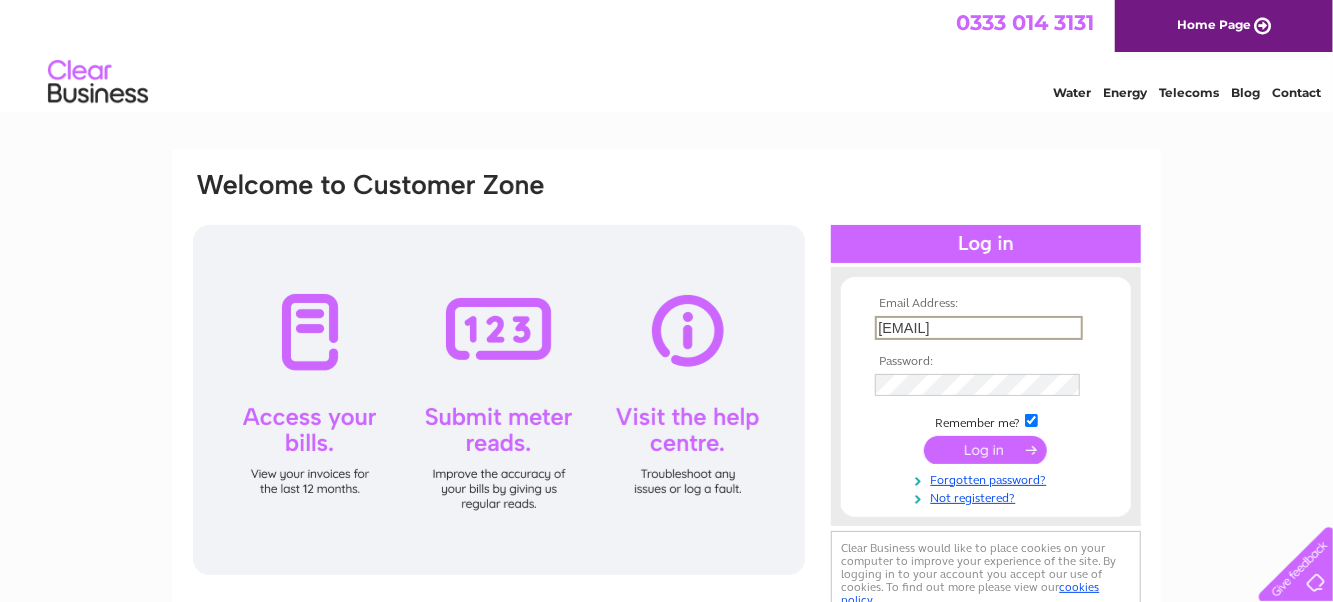 type on "blackburnhouse@fitwise.co.uk" 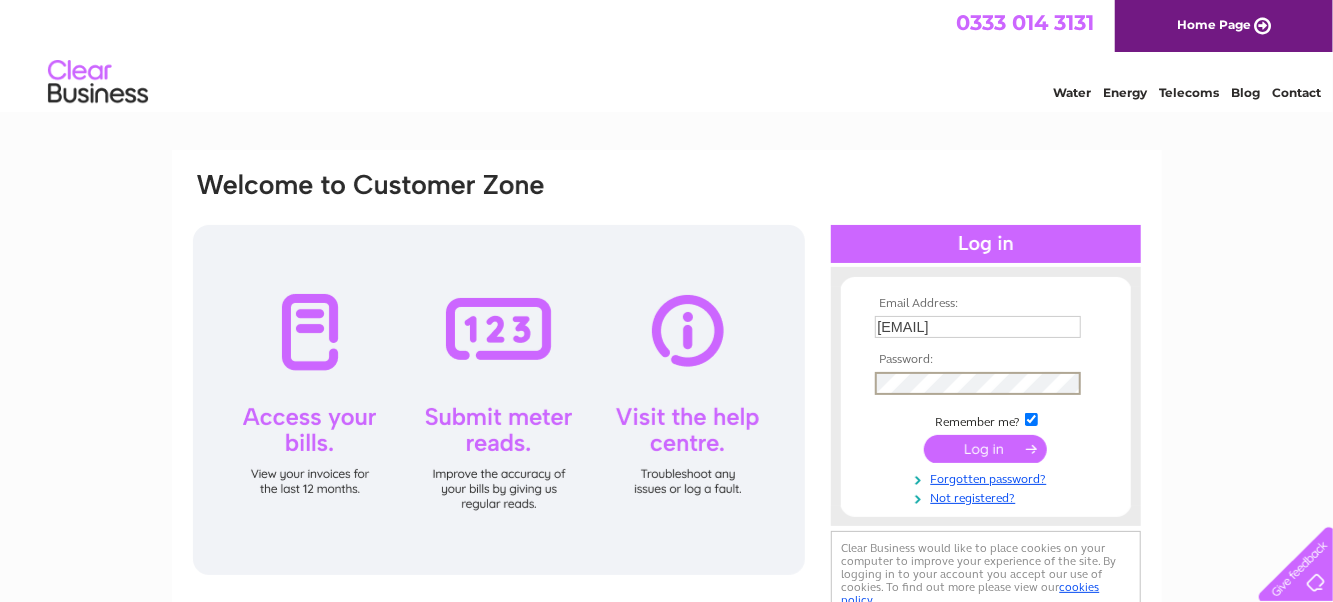 click on "Email Address:
blackburnhouse@fitwise.co.uk
Password:" at bounding box center [667, 396] 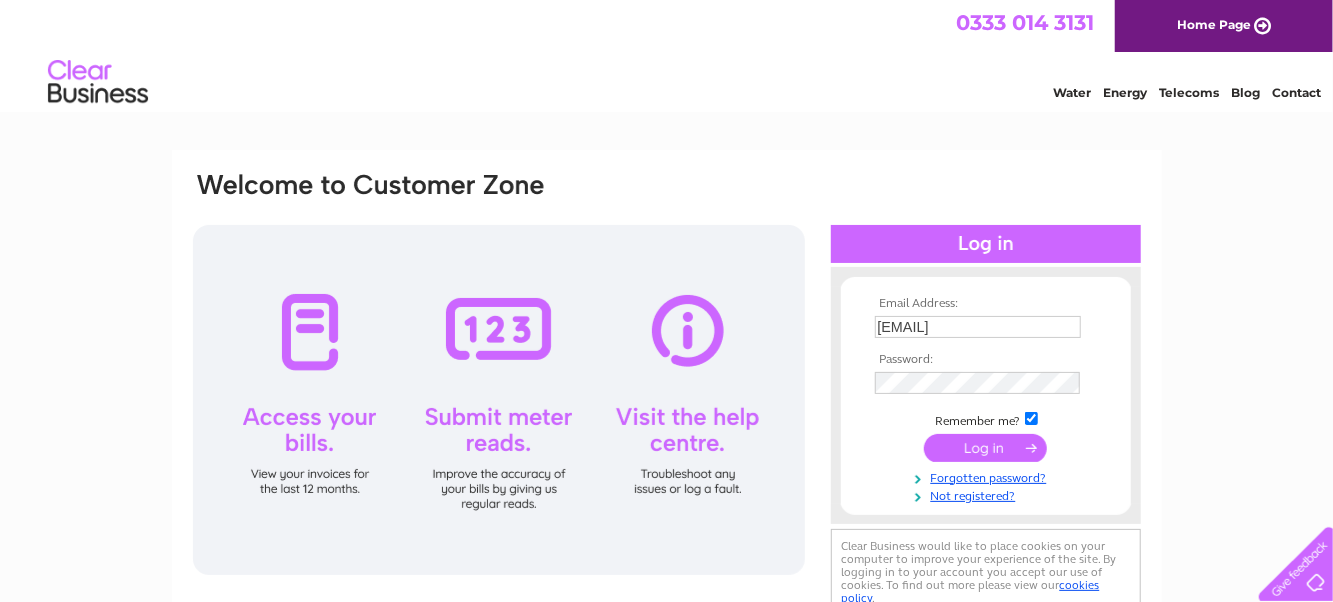 click at bounding box center (985, 448) 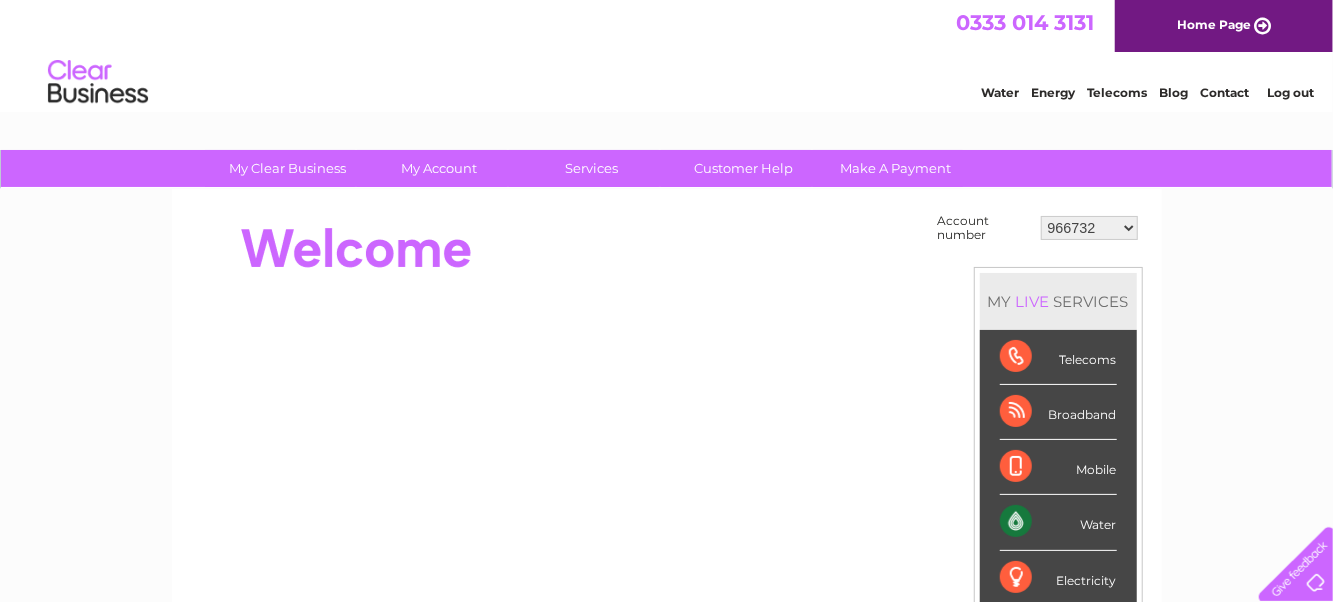 scroll, scrollTop: 0, scrollLeft: 0, axis: both 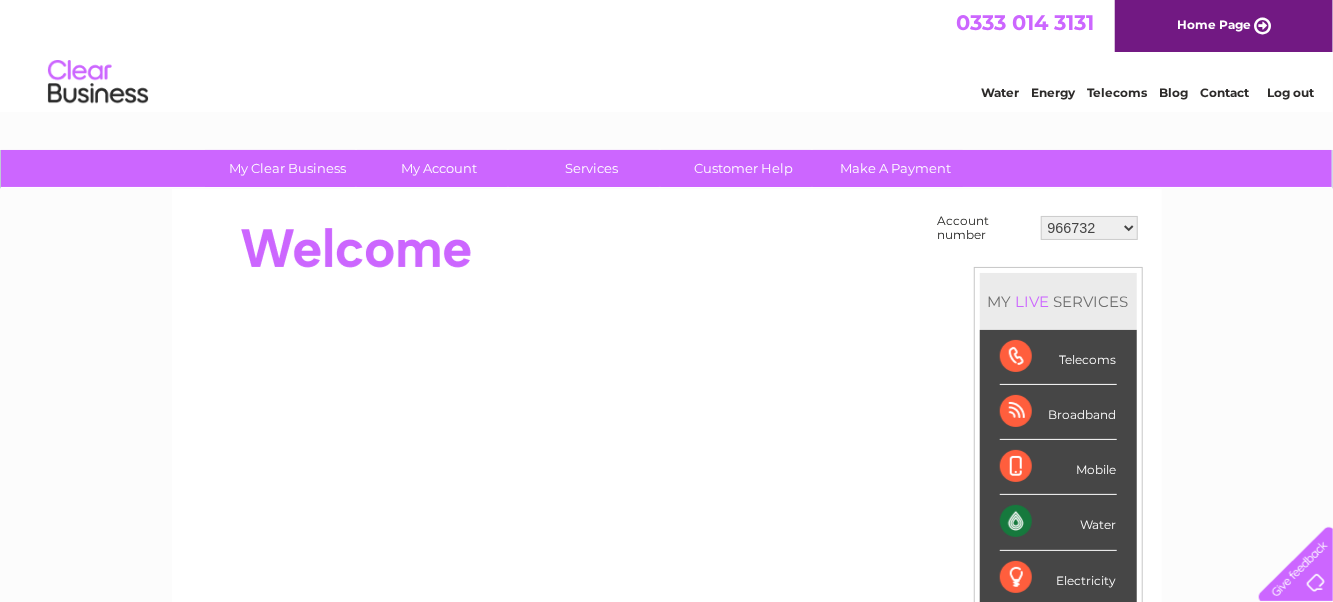 click on "[NUMBER]
[NUMBER]
[NUMBER]
[NUMBER]" at bounding box center [1089, 228] 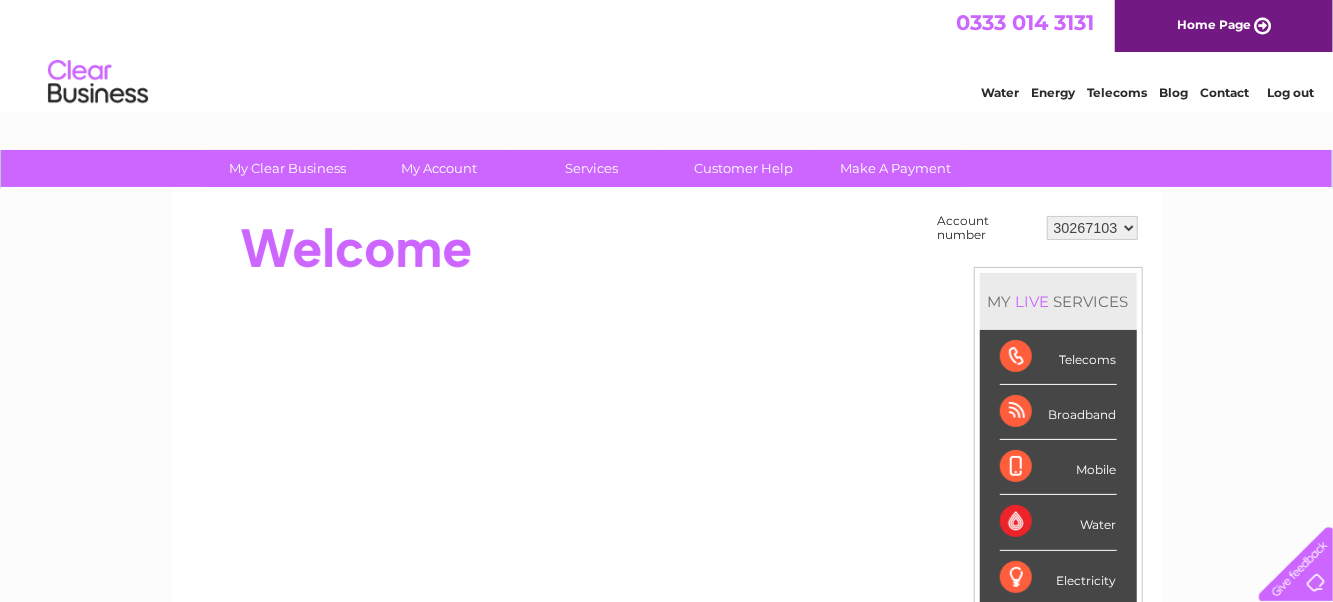 scroll, scrollTop: 0, scrollLeft: 0, axis: both 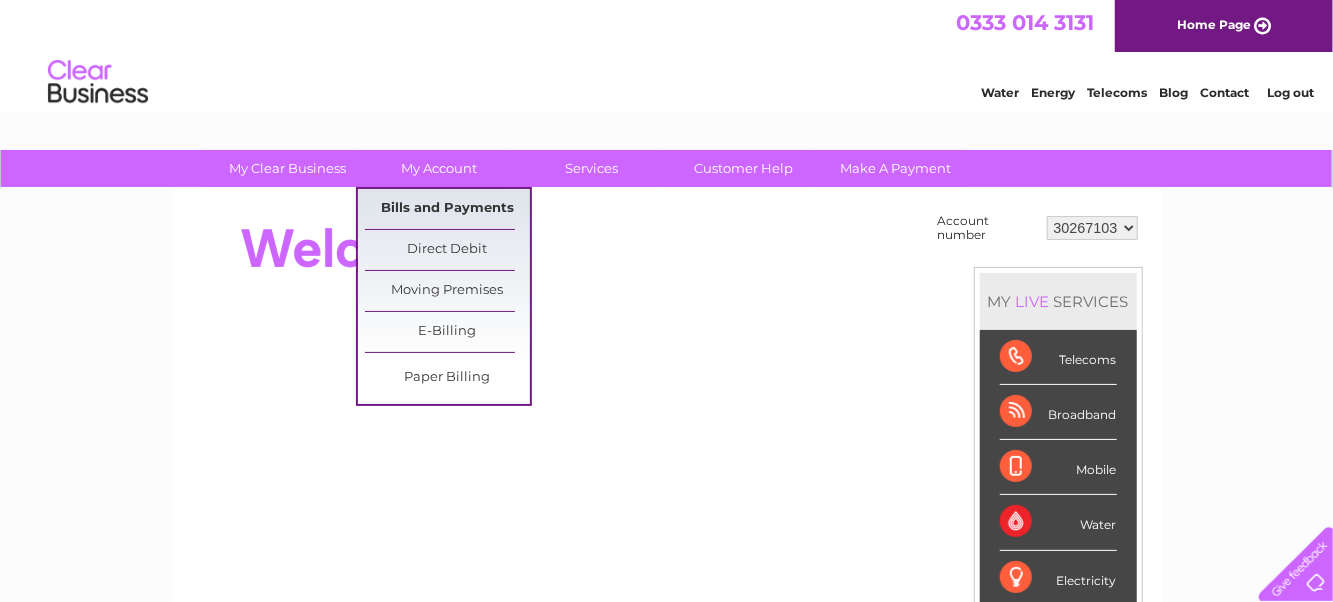click on "Bills and Payments" at bounding box center (447, 209) 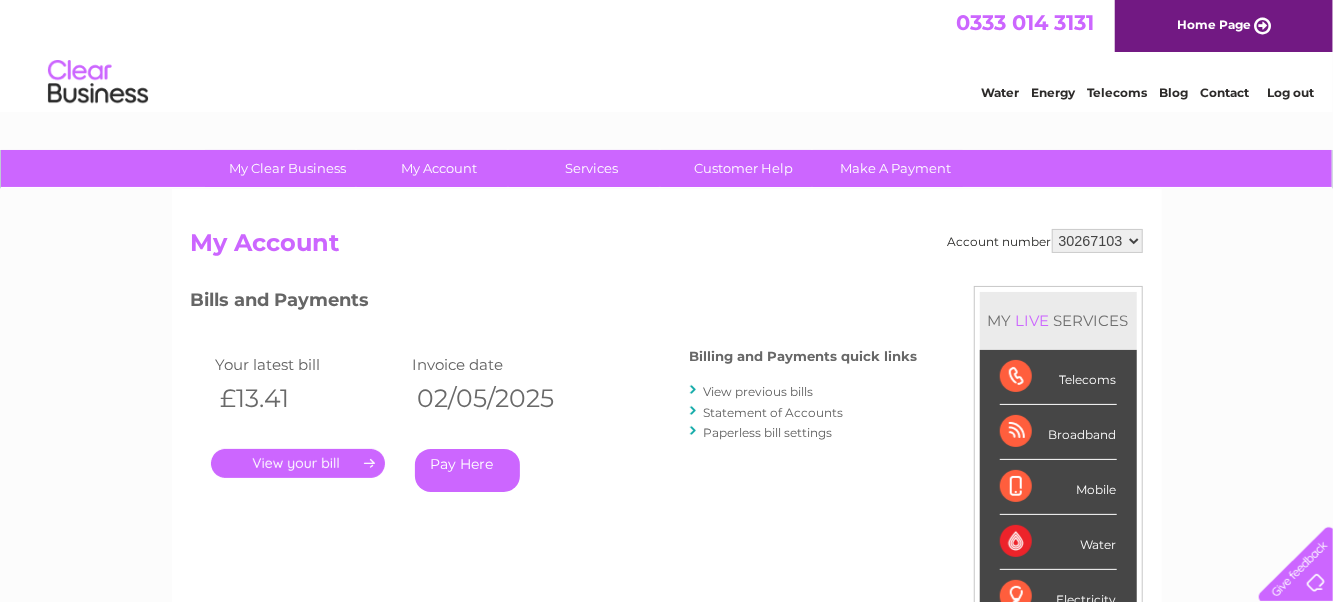scroll, scrollTop: 0, scrollLeft: 0, axis: both 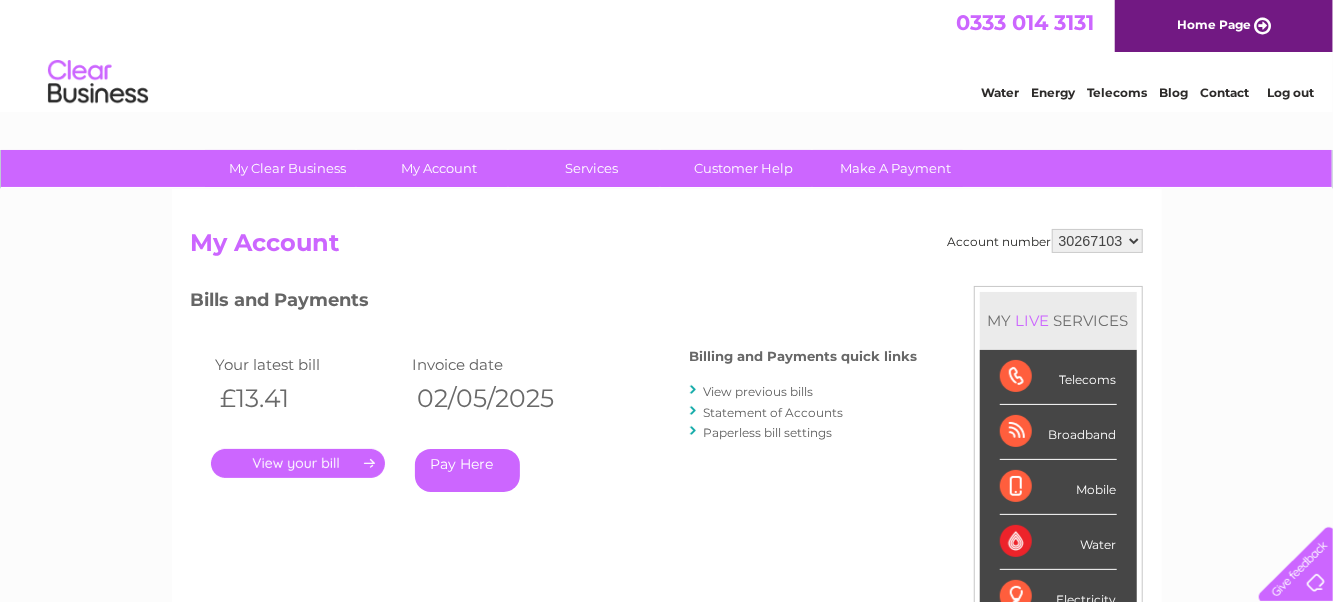 click on "." at bounding box center (298, 463) 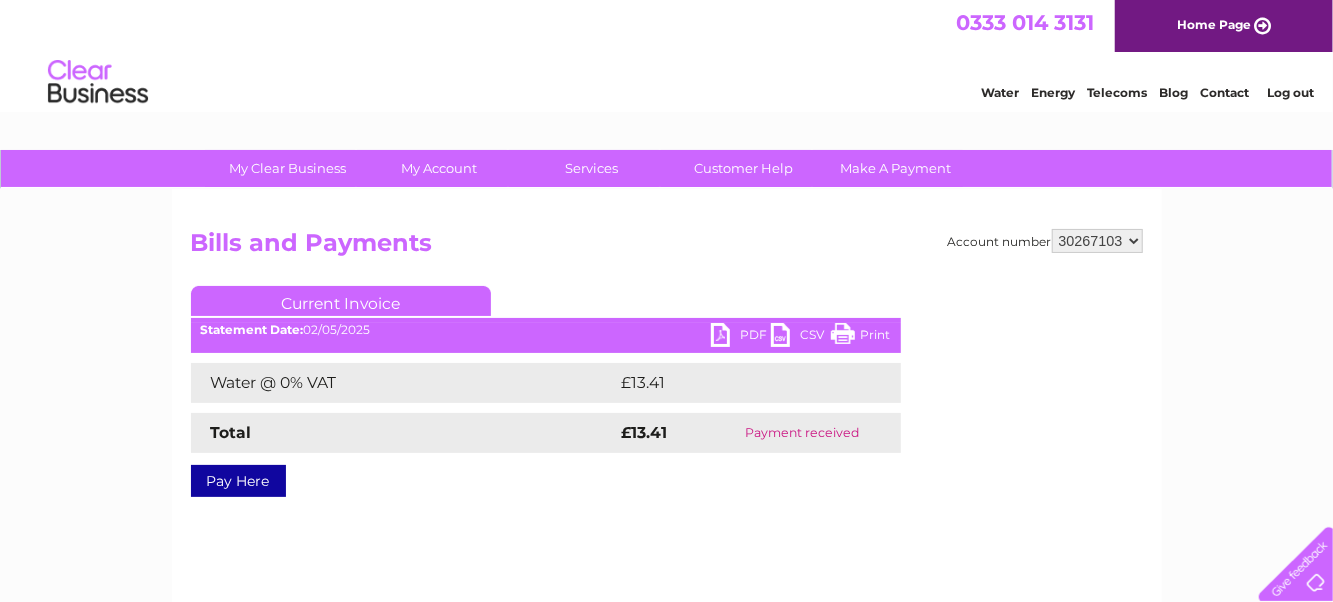 scroll, scrollTop: 0, scrollLeft: 0, axis: both 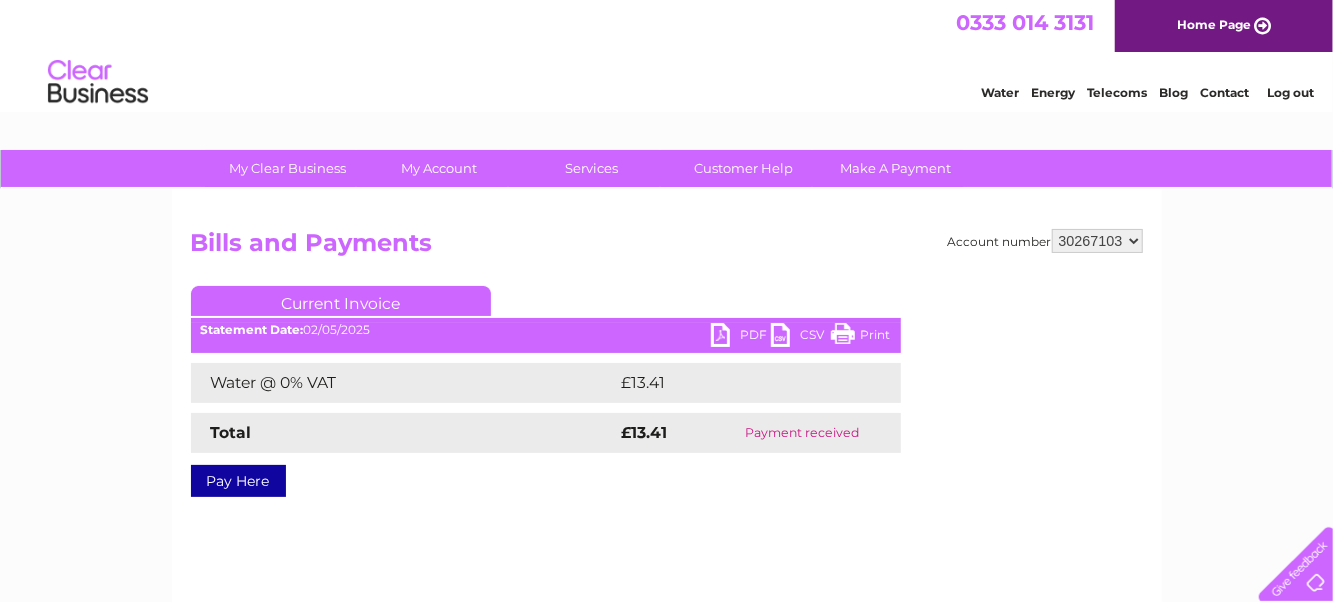 click on "966732
30267103
30285797
30285799" at bounding box center (1097, 241) 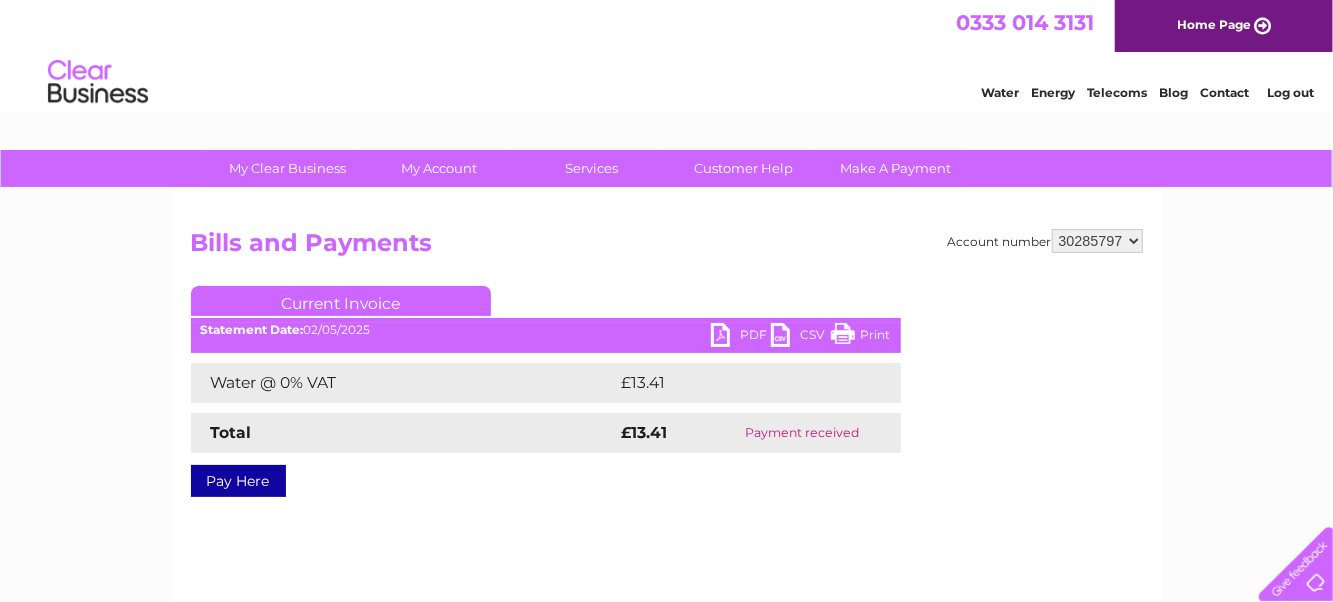 click on "966732
30267103
30285797
30285799" at bounding box center [1097, 241] 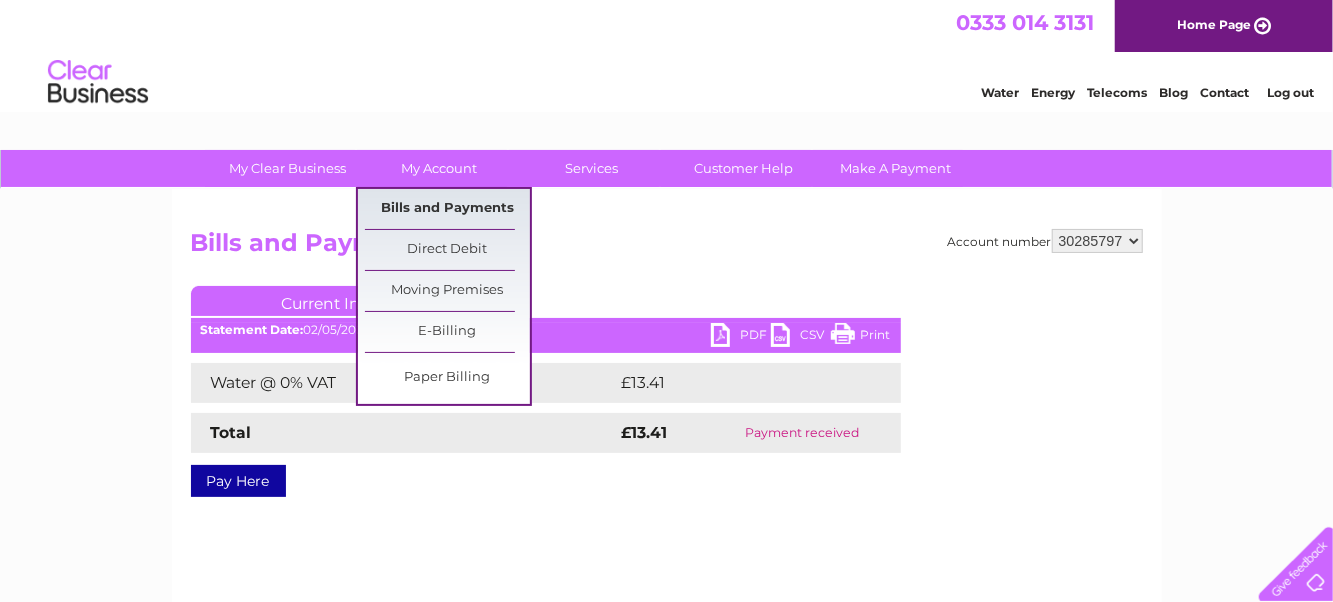click on "Bills and Payments" at bounding box center (447, 209) 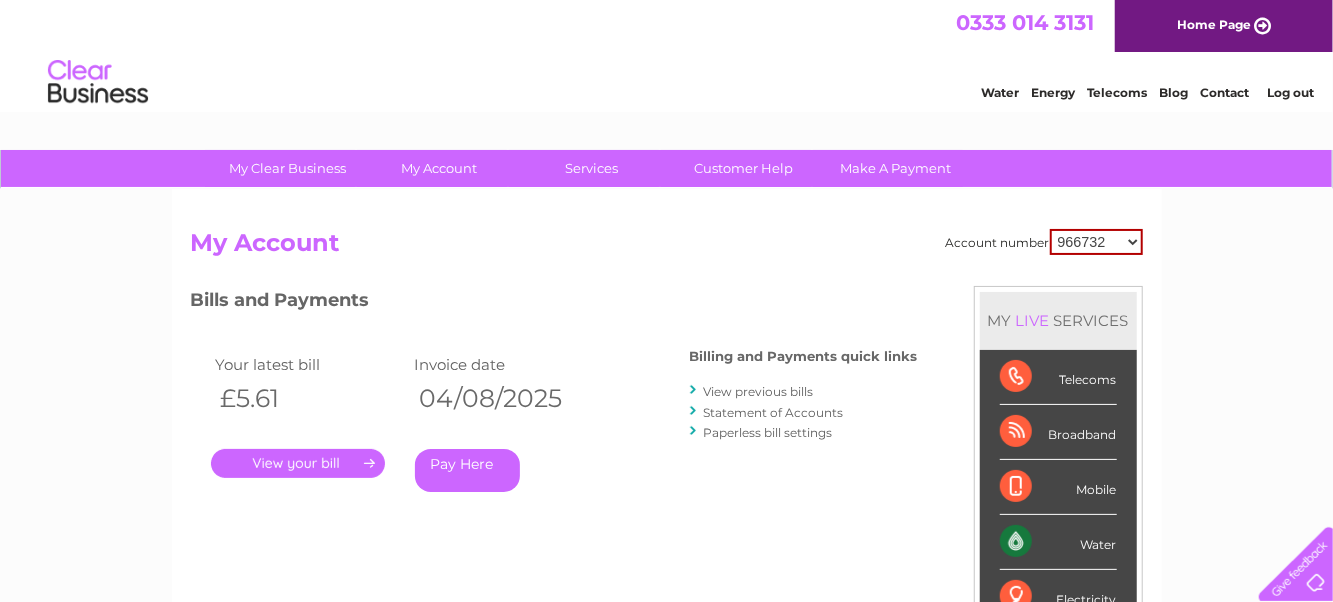 scroll, scrollTop: 0, scrollLeft: 0, axis: both 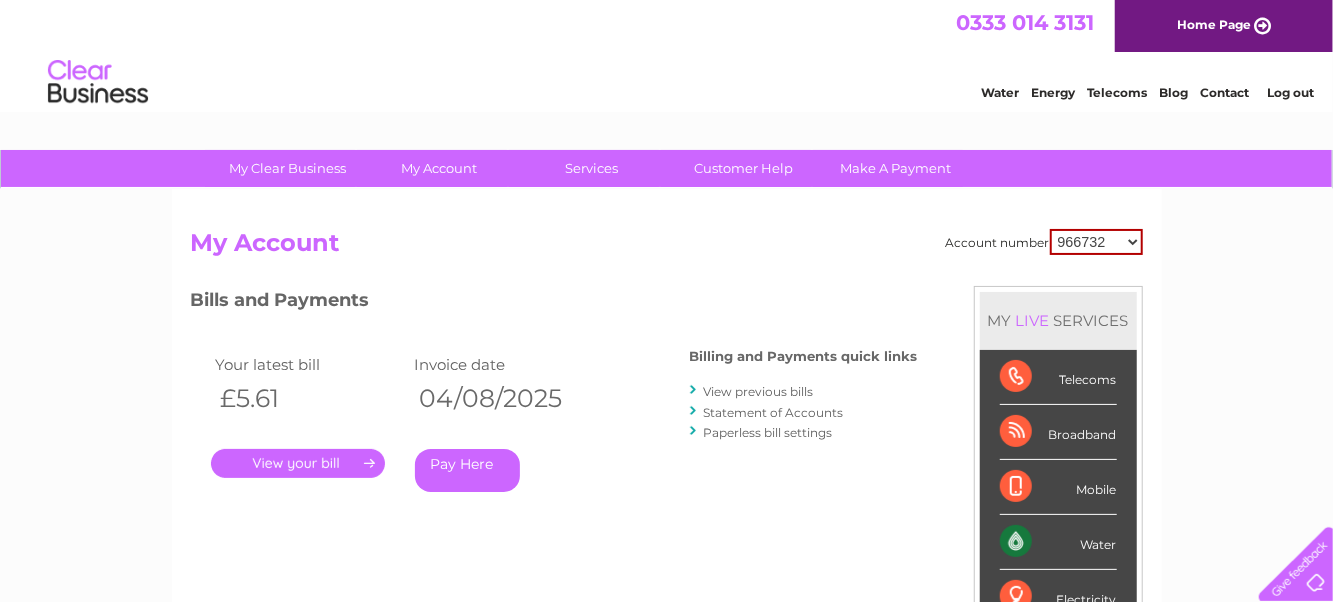 click on "." at bounding box center [298, 463] 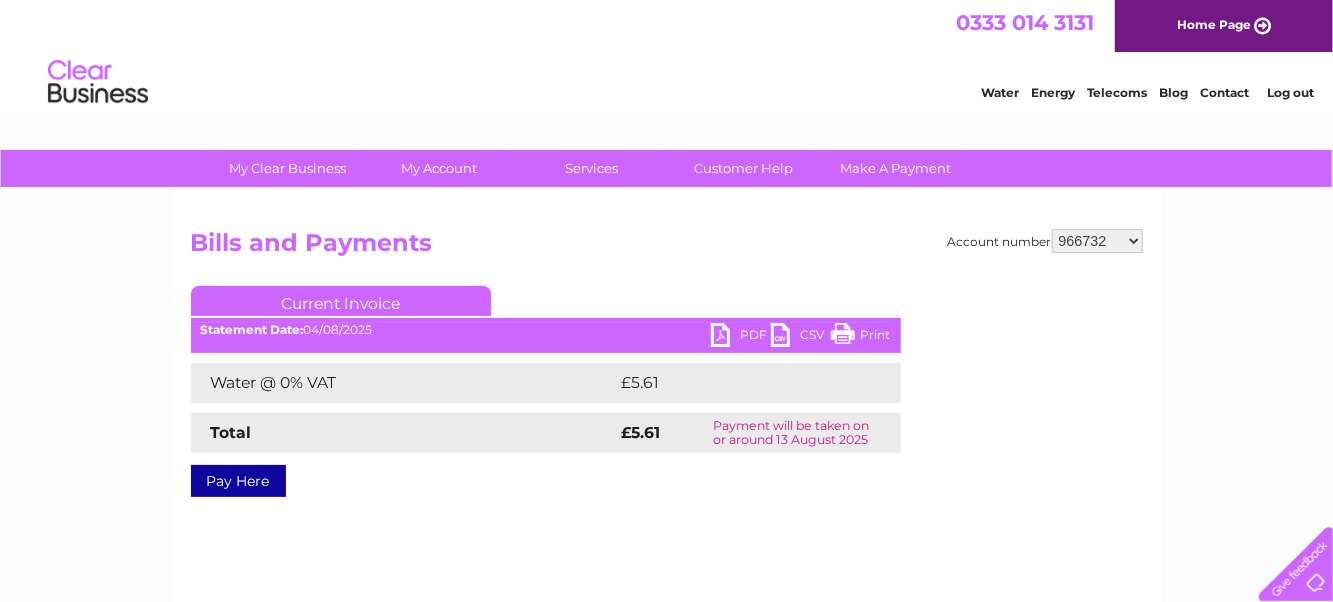 scroll, scrollTop: 0, scrollLeft: 0, axis: both 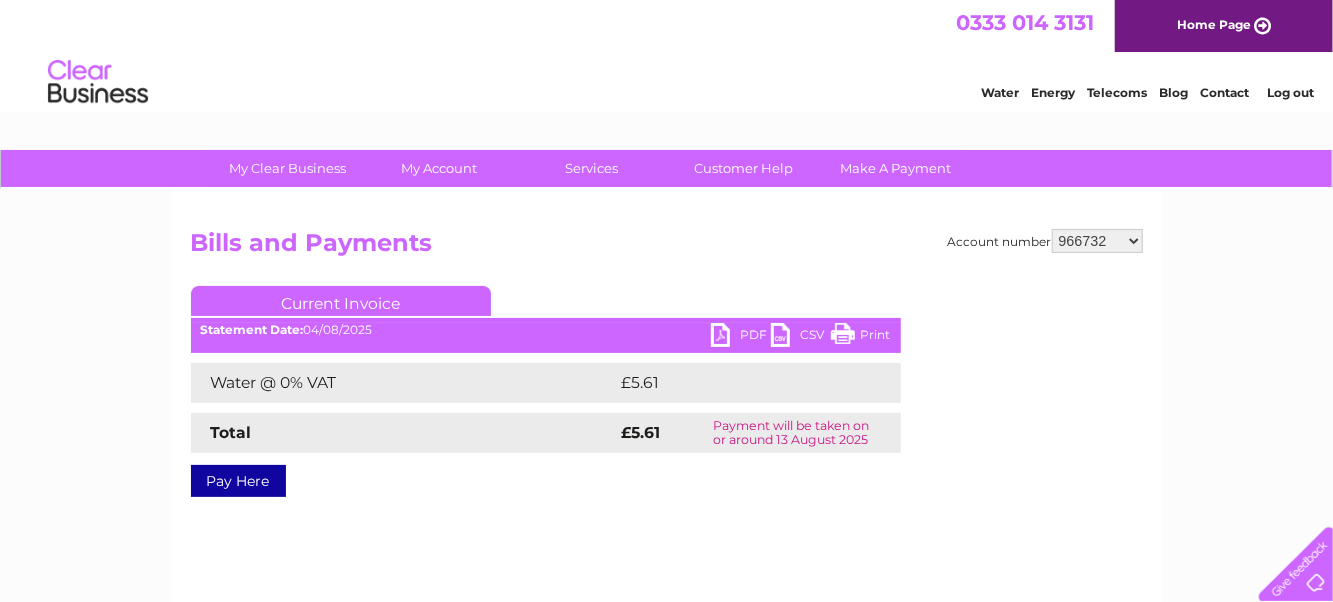 click on "966732
30267103
30285797
30285799" at bounding box center (1097, 241) 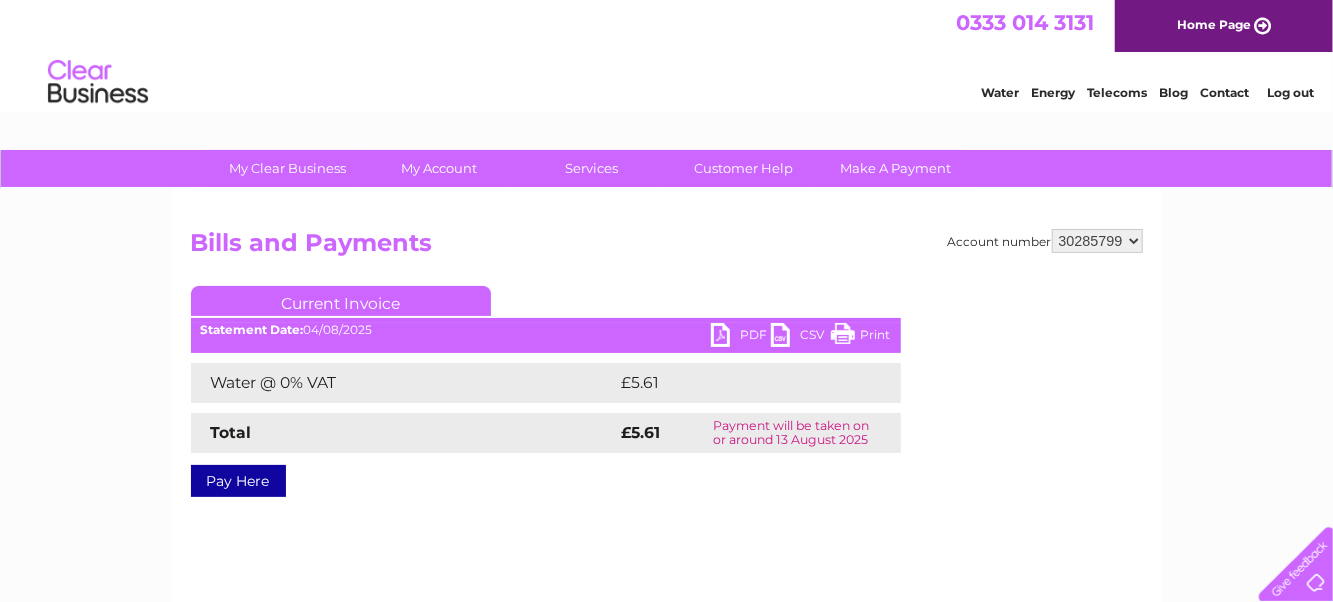 click on "966732
30267103
30285797
30285799" at bounding box center (1097, 241) 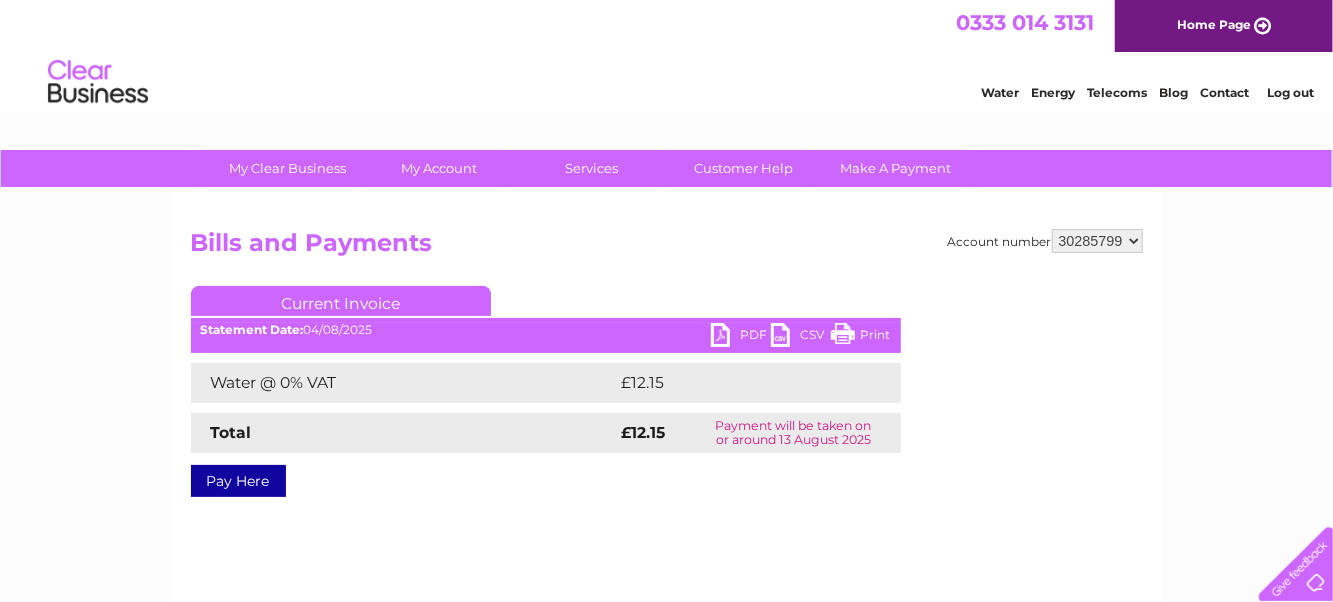 scroll, scrollTop: 0, scrollLeft: 0, axis: both 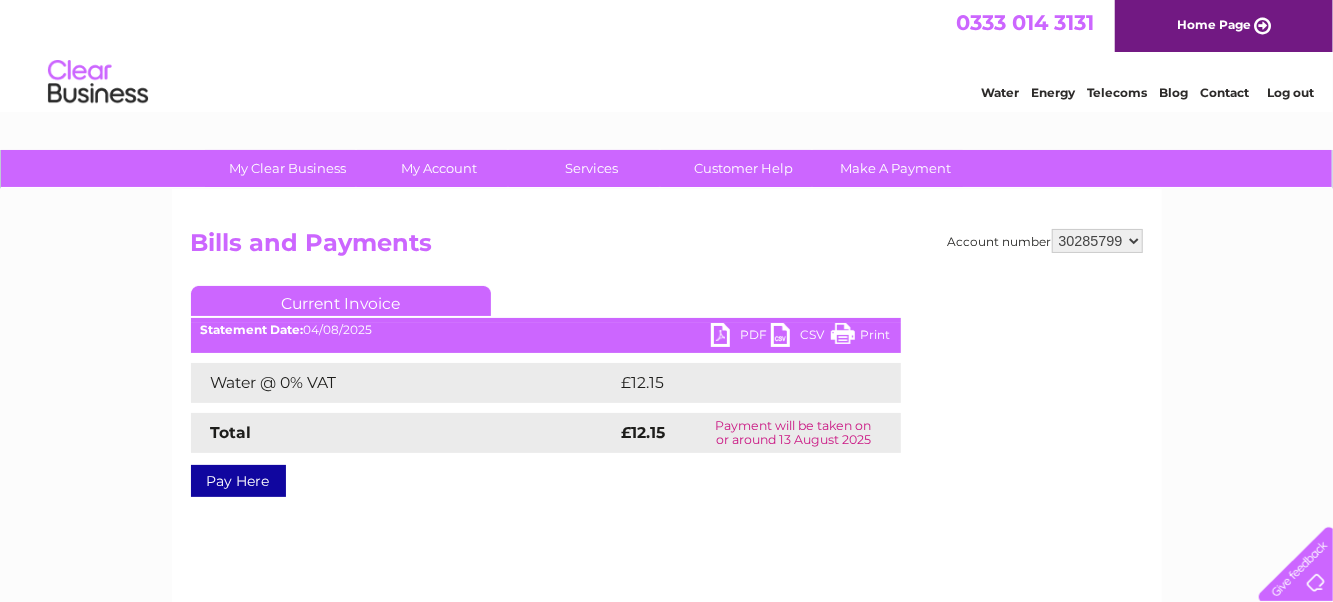 click on "Statement Date:  04/08/2025" at bounding box center [546, 330] 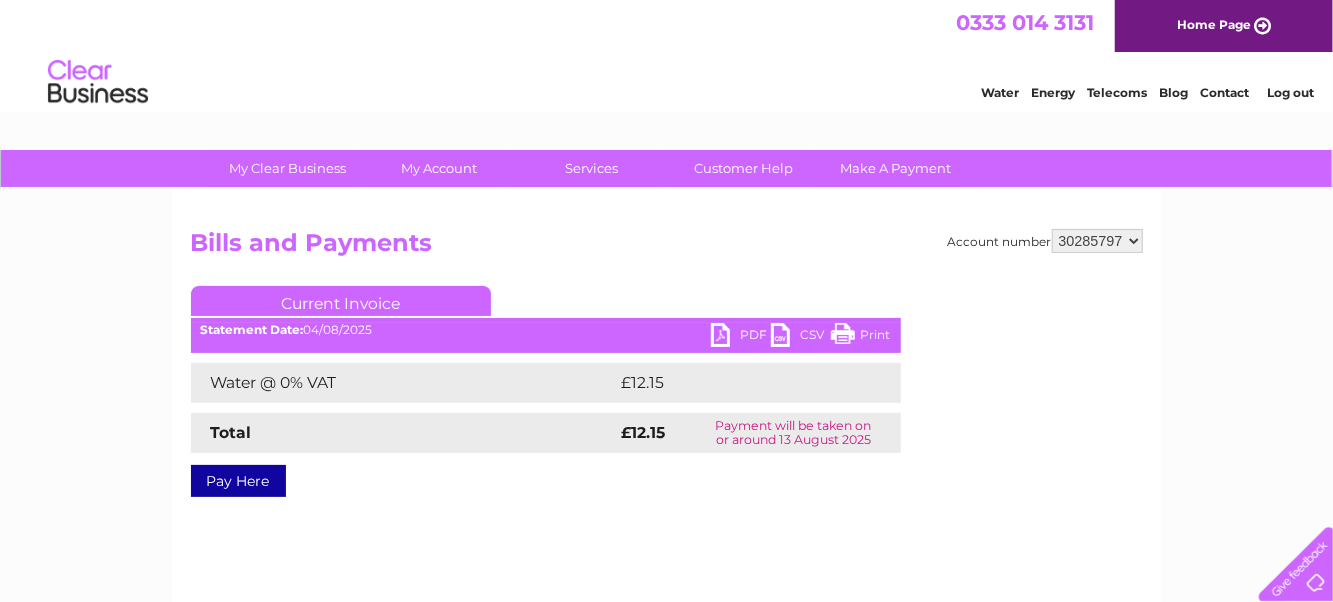 click on "966732
30267103
30285797
30285799" at bounding box center (1097, 241) 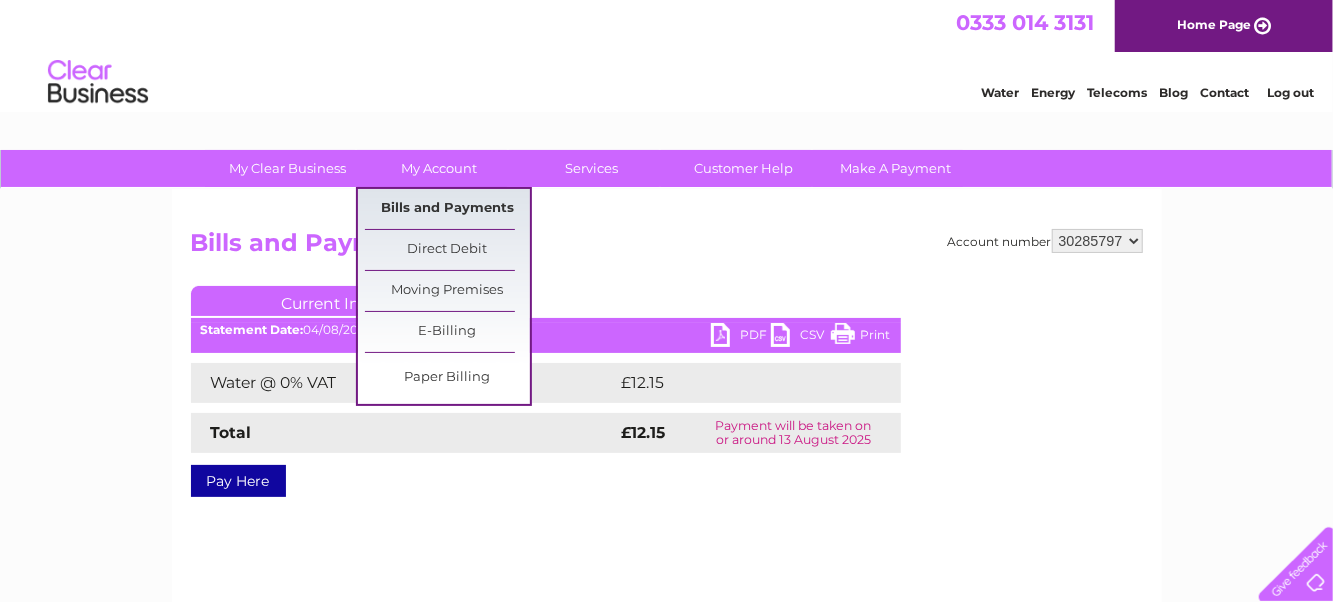 click on "Bills and Payments" at bounding box center (447, 209) 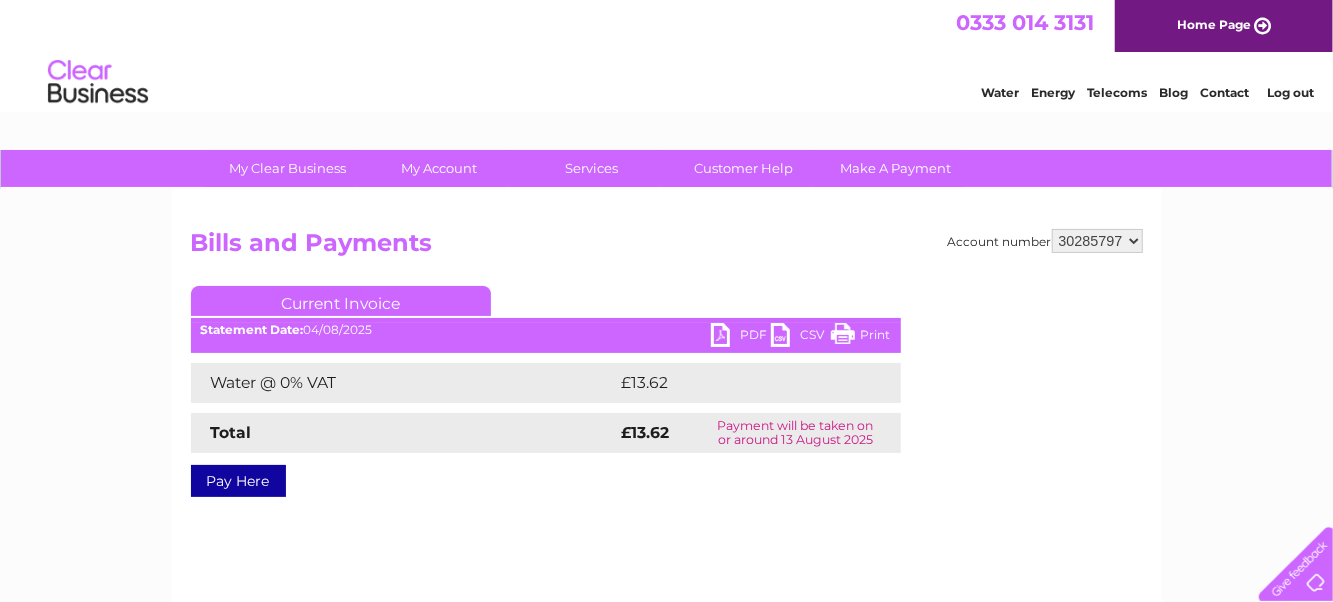 scroll, scrollTop: 0, scrollLeft: 0, axis: both 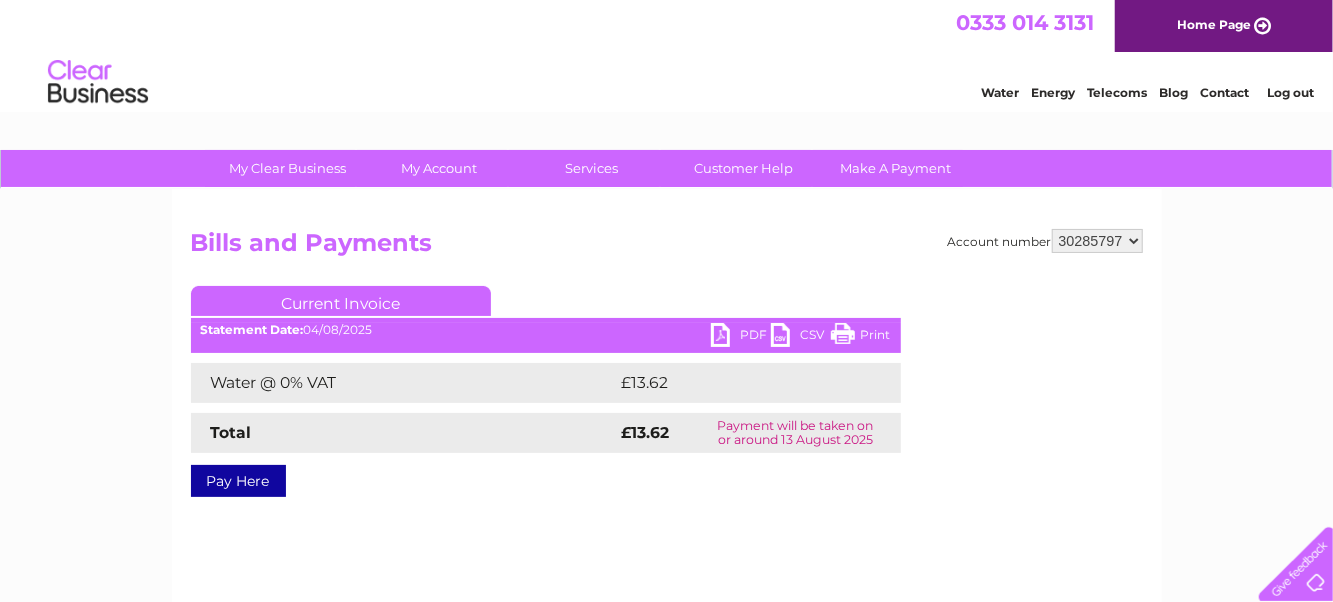 click on "PDF" at bounding box center [741, 337] 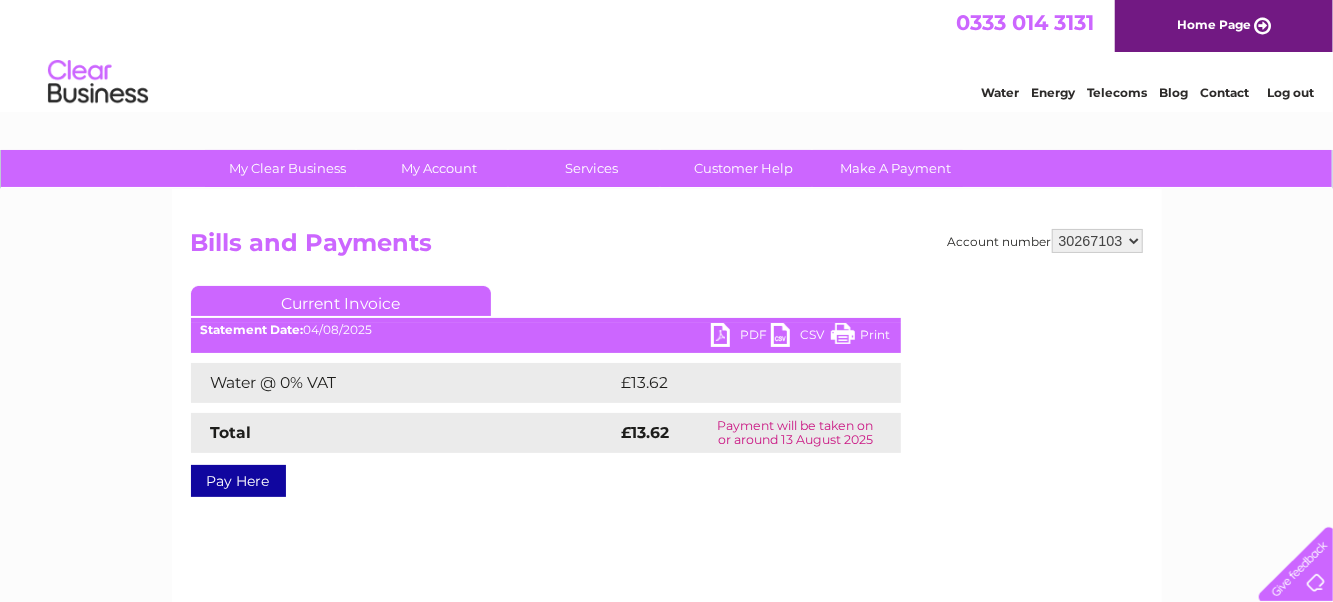 click on "966732
30267103
30285797
30285799" at bounding box center [1097, 241] 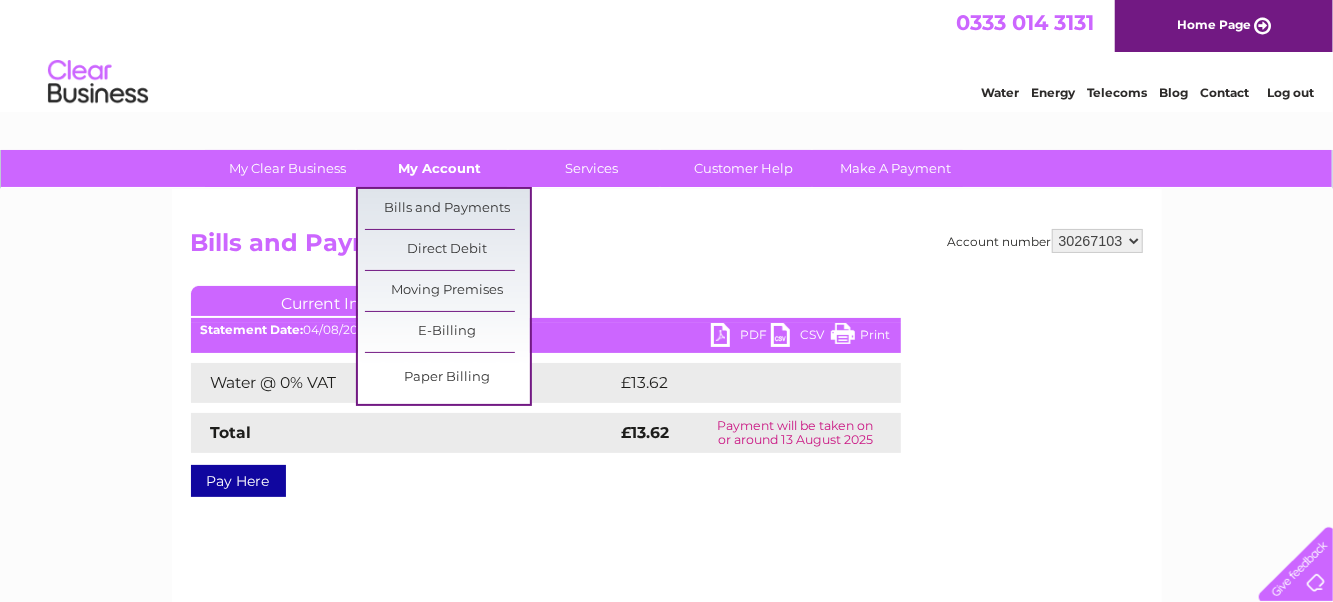 click on "My Account" at bounding box center (439, 168) 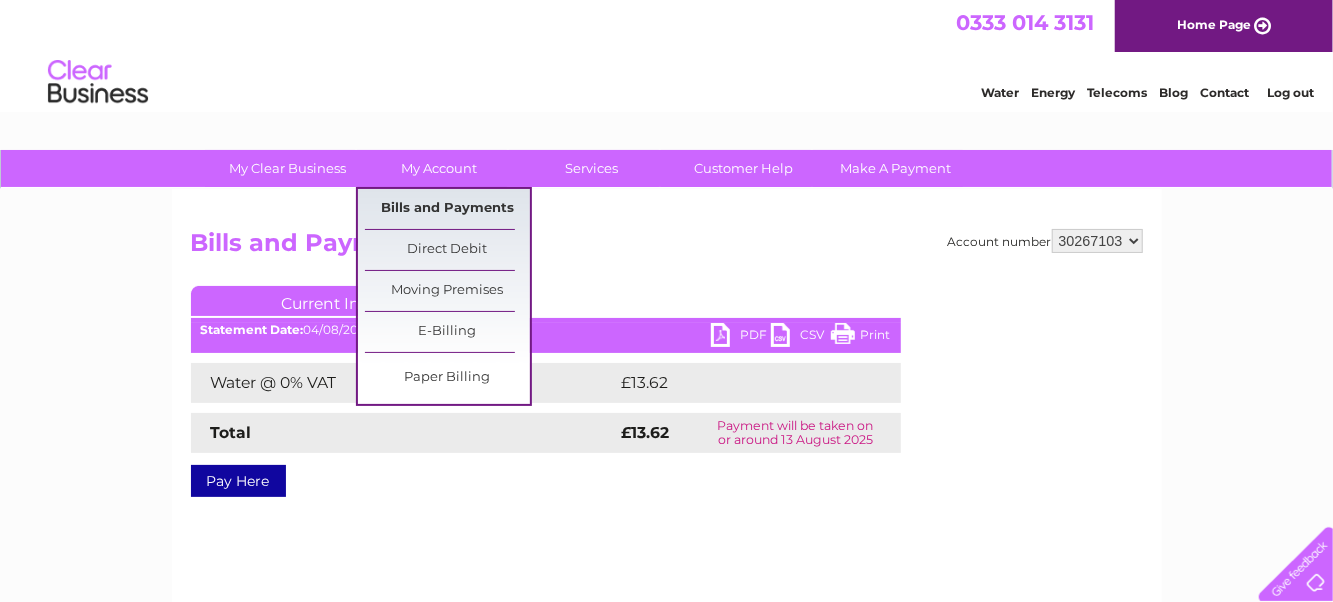 click on "Bills and Payments" at bounding box center [447, 209] 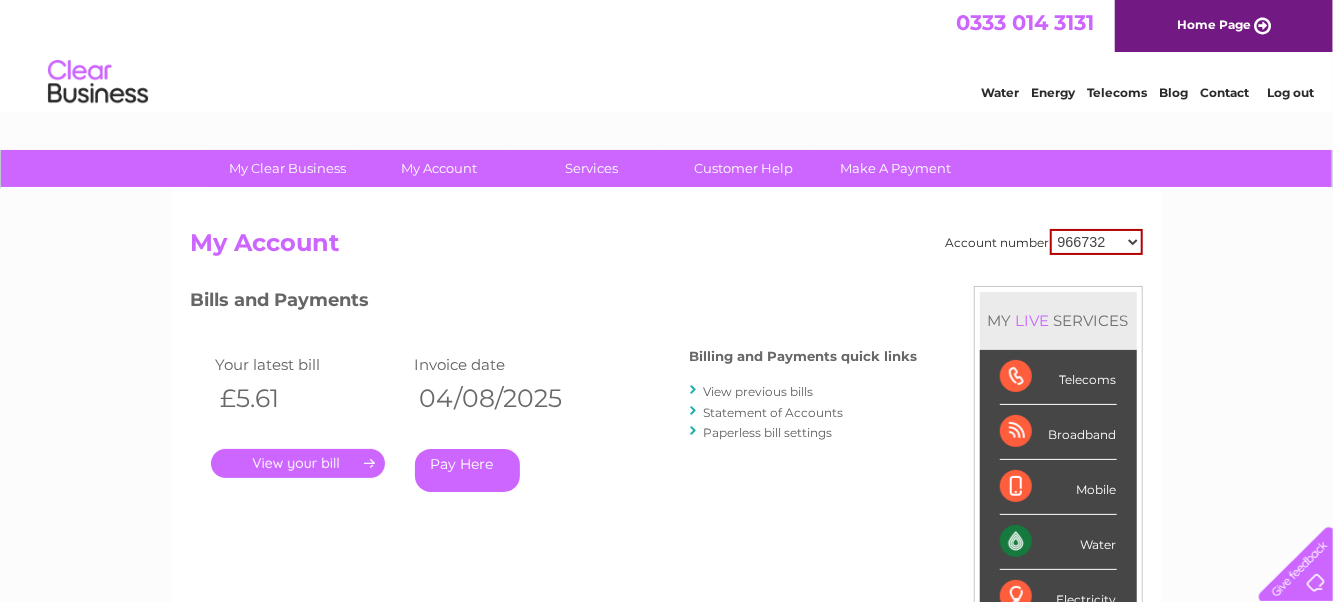 scroll, scrollTop: 0, scrollLeft: 0, axis: both 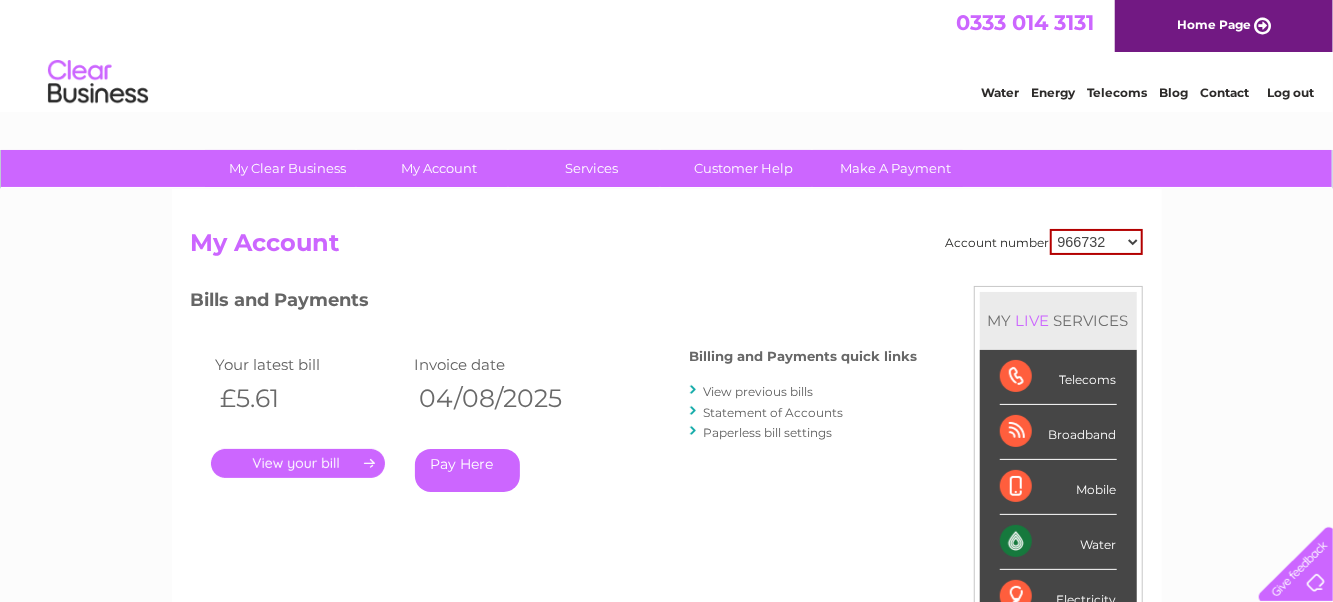 click on "." at bounding box center [298, 463] 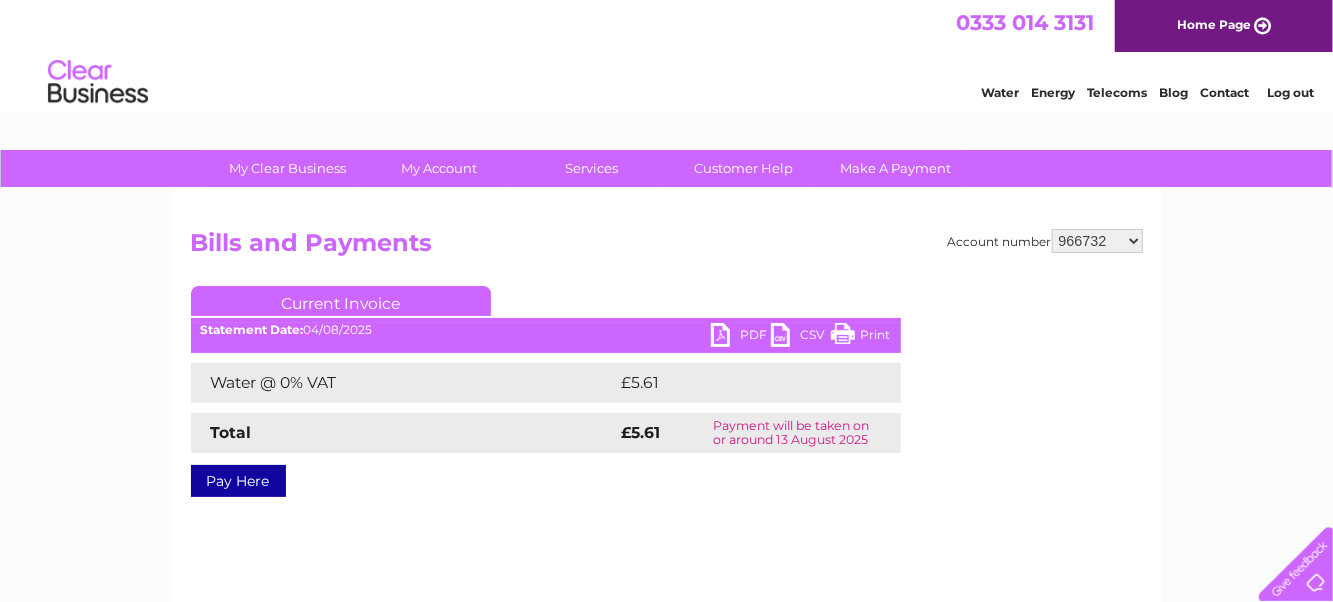 scroll, scrollTop: 0, scrollLeft: 0, axis: both 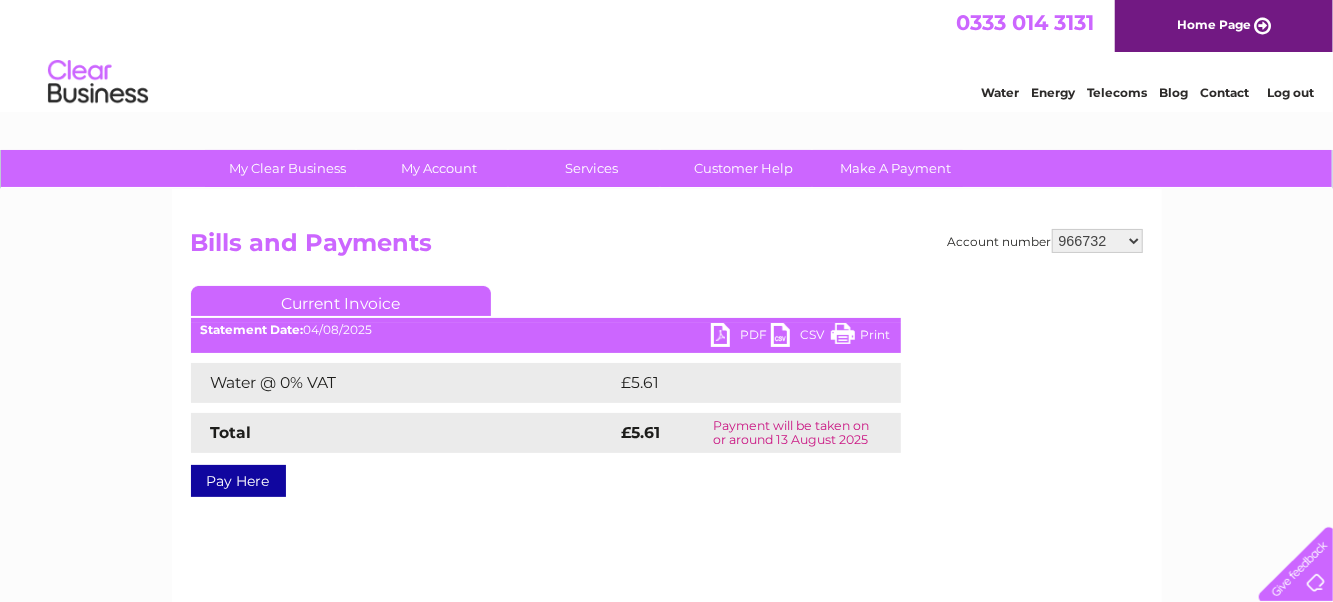 click on "PDF" at bounding box center (741, 337) 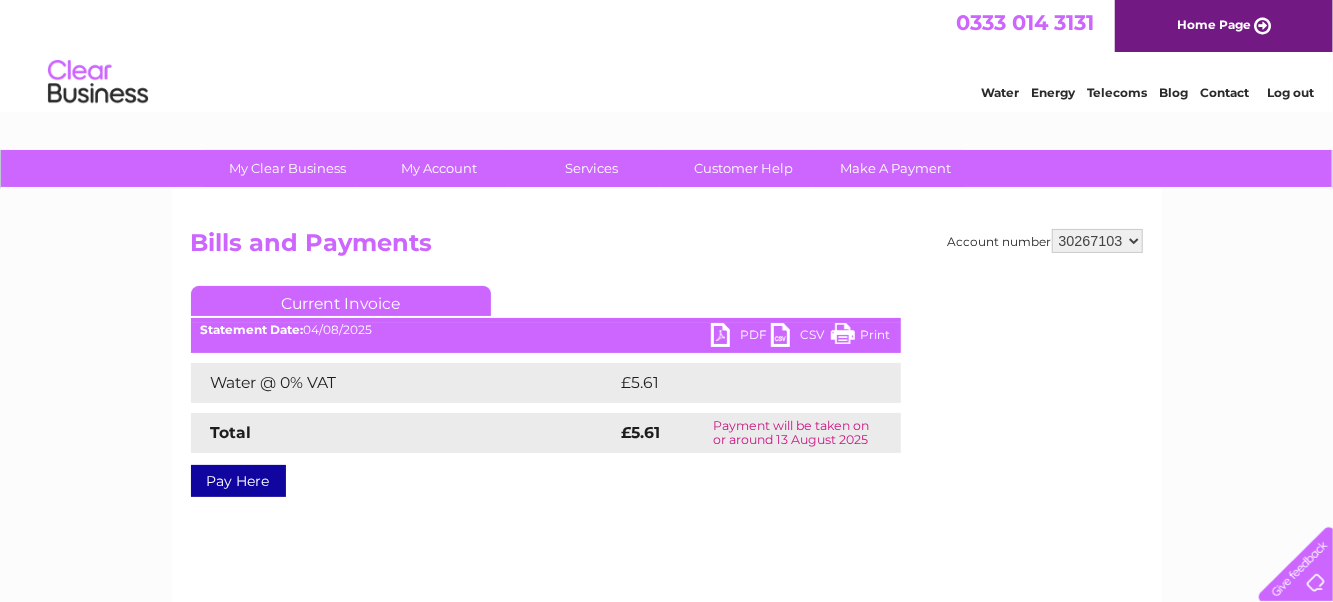 click on "966732
30267103
30285797
30285799" at bounding box center [1097, 241] 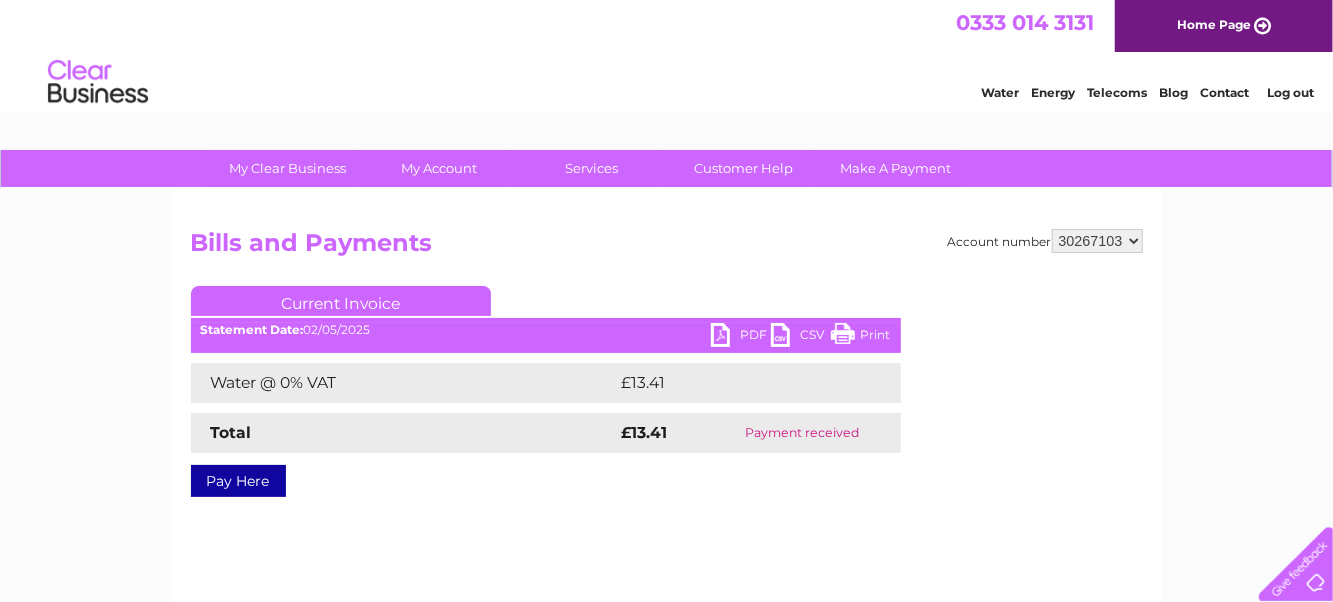 scroll, scrollTop: 0, scrollLeft: 0, axis: both 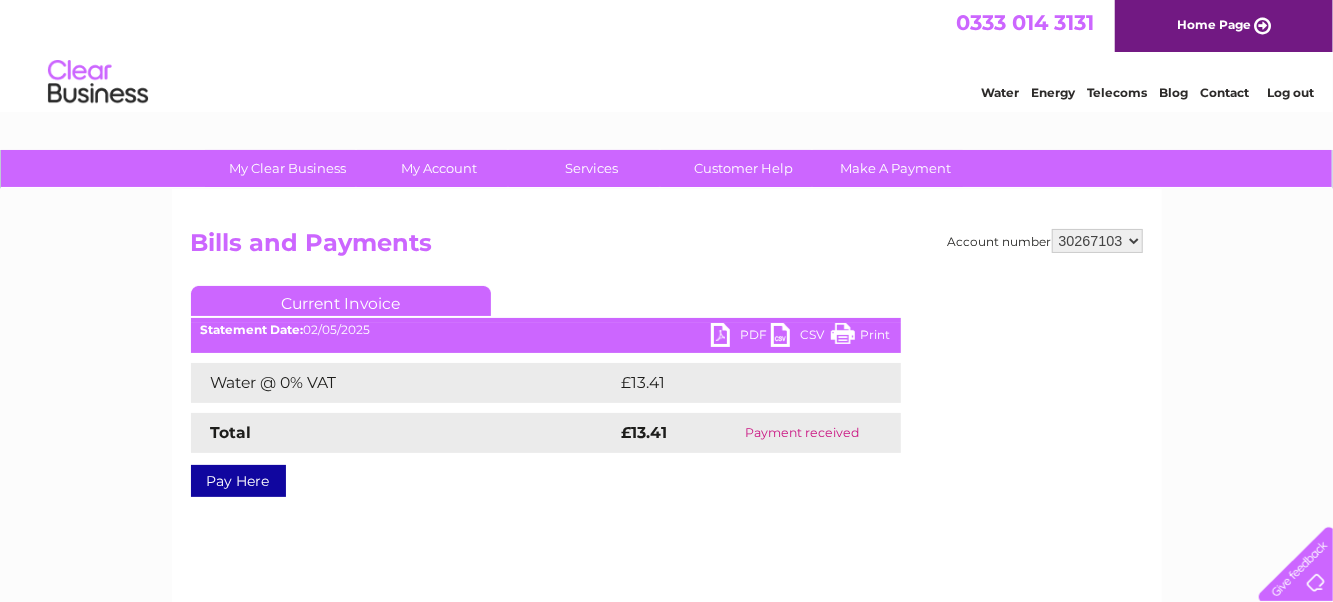 click on "PDF" at bounding box center [741, 337] 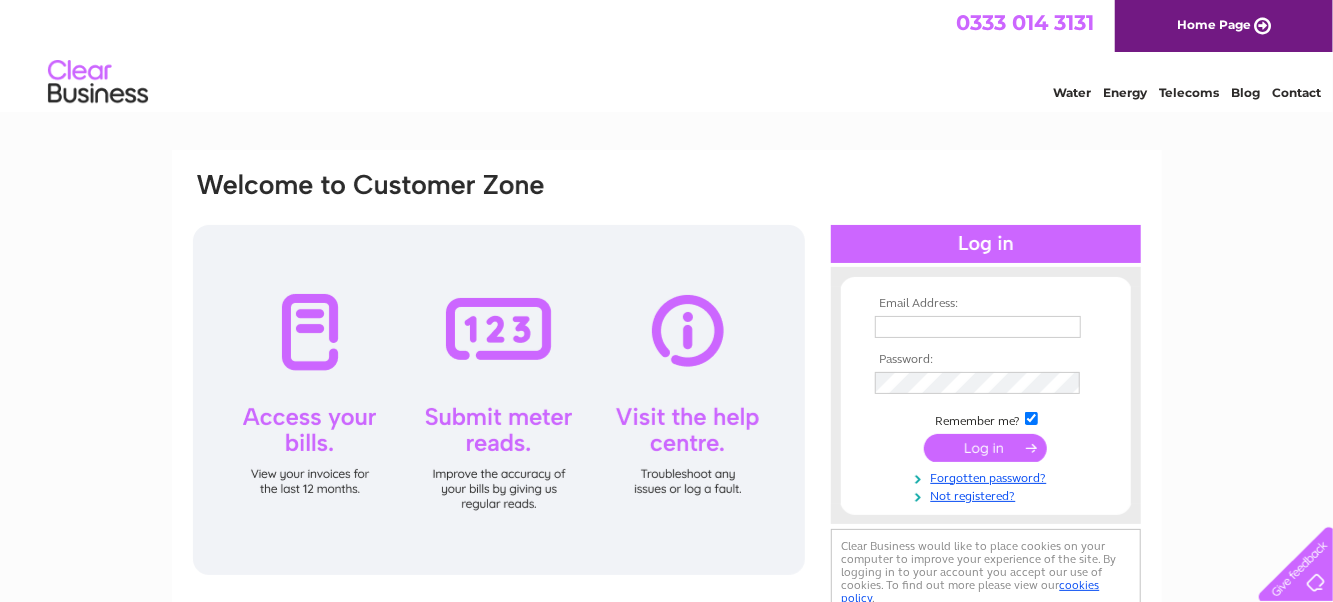 scroll, scrollTop: 0, scrollLeft: 0, axis: both 